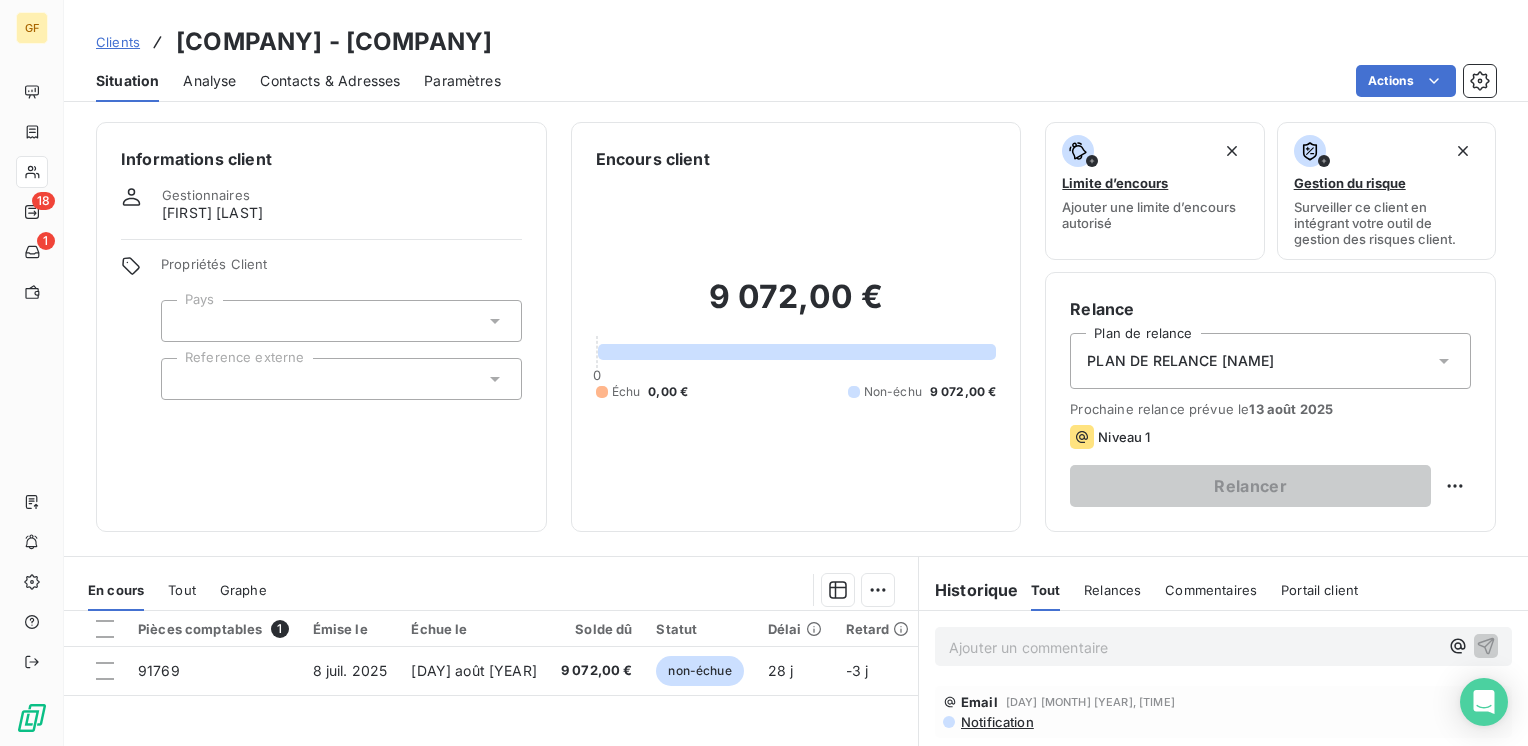 scroll, scrollTop: 0, scrollLeft: 0, axis: both 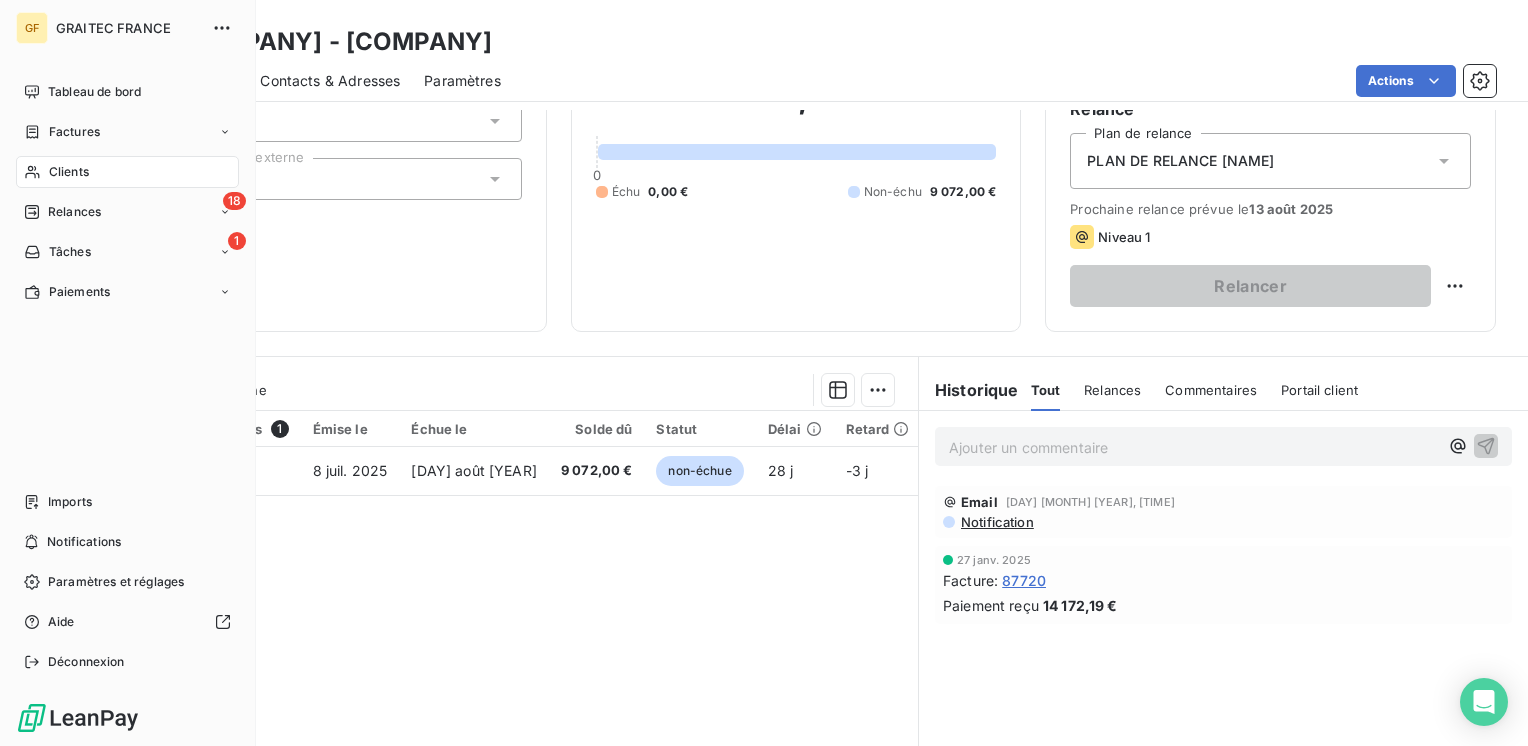 click on "Clients" at bounding box center [69, 172] 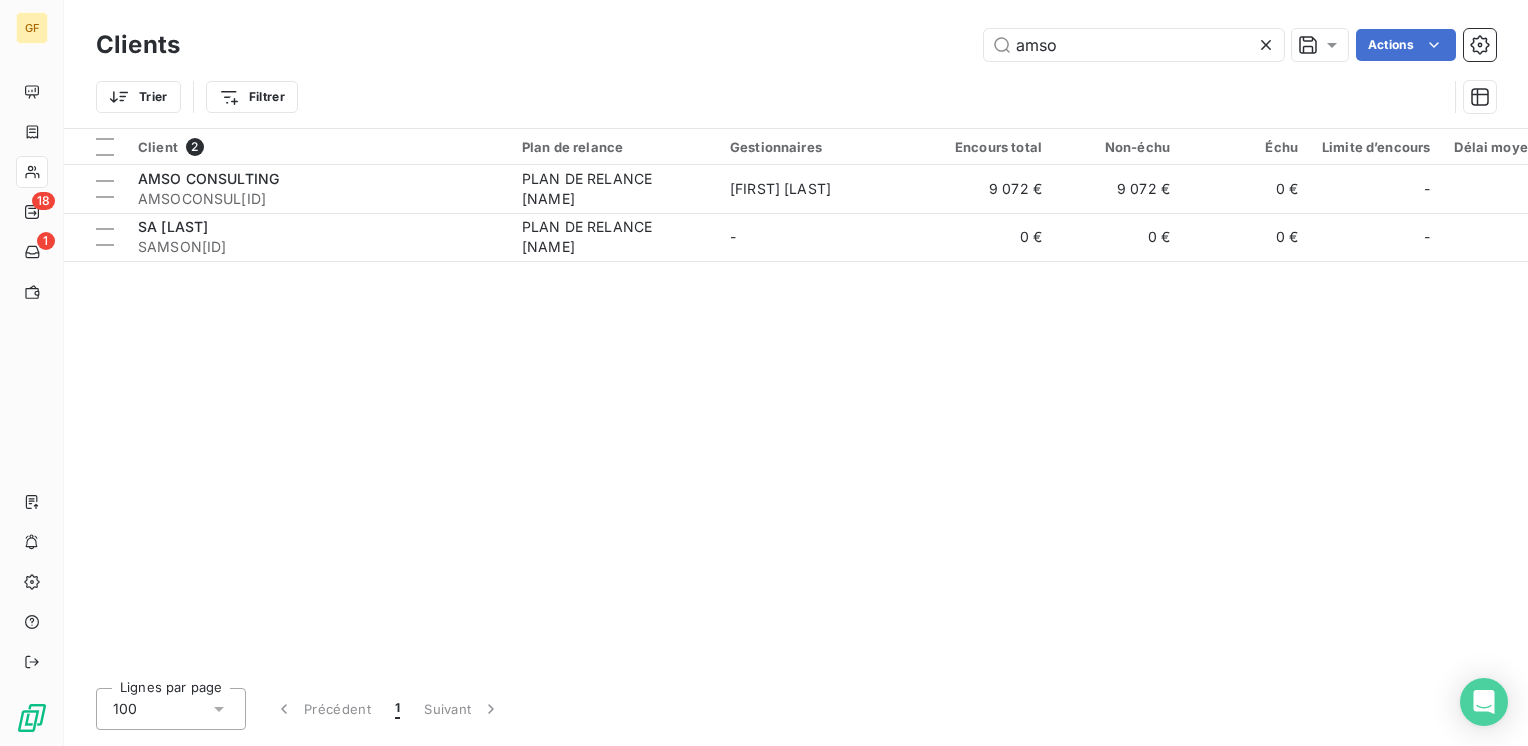 drag, startPoint x: 1124, startPoint y: 53, endPoint x: 680, endPoint y: 51, distance: 444.00452 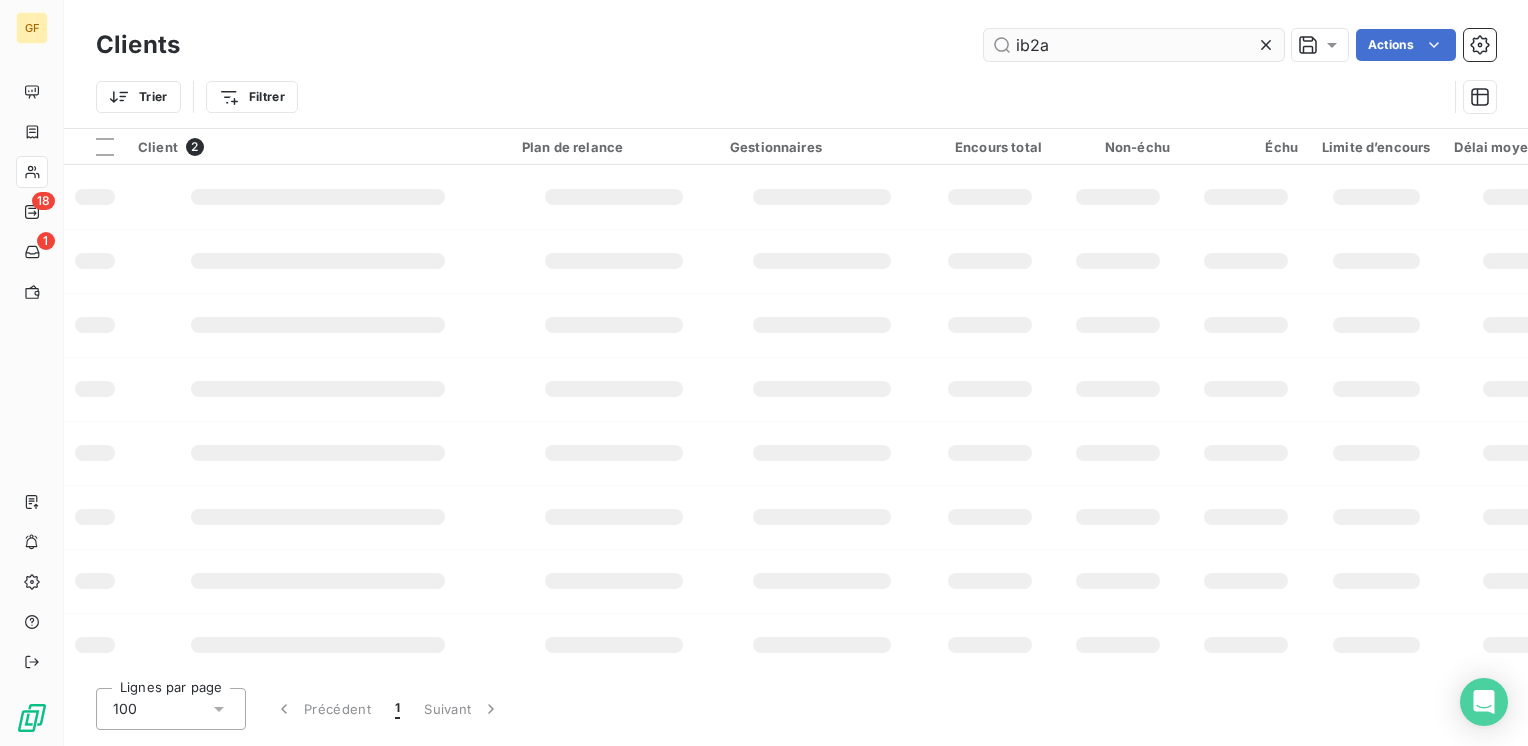 click on "ib2a" at bounding box center (1134, 45) 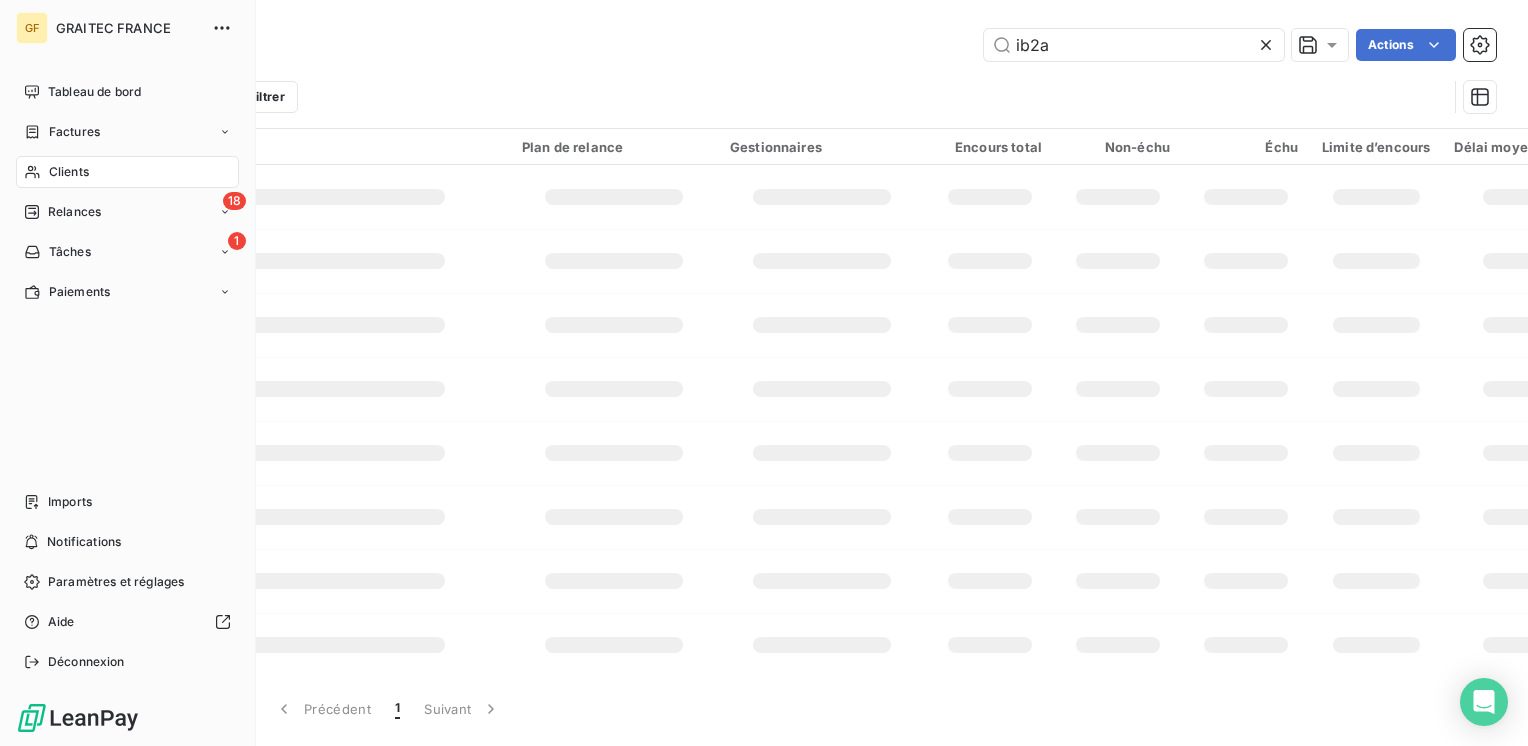 type on "ib2a" 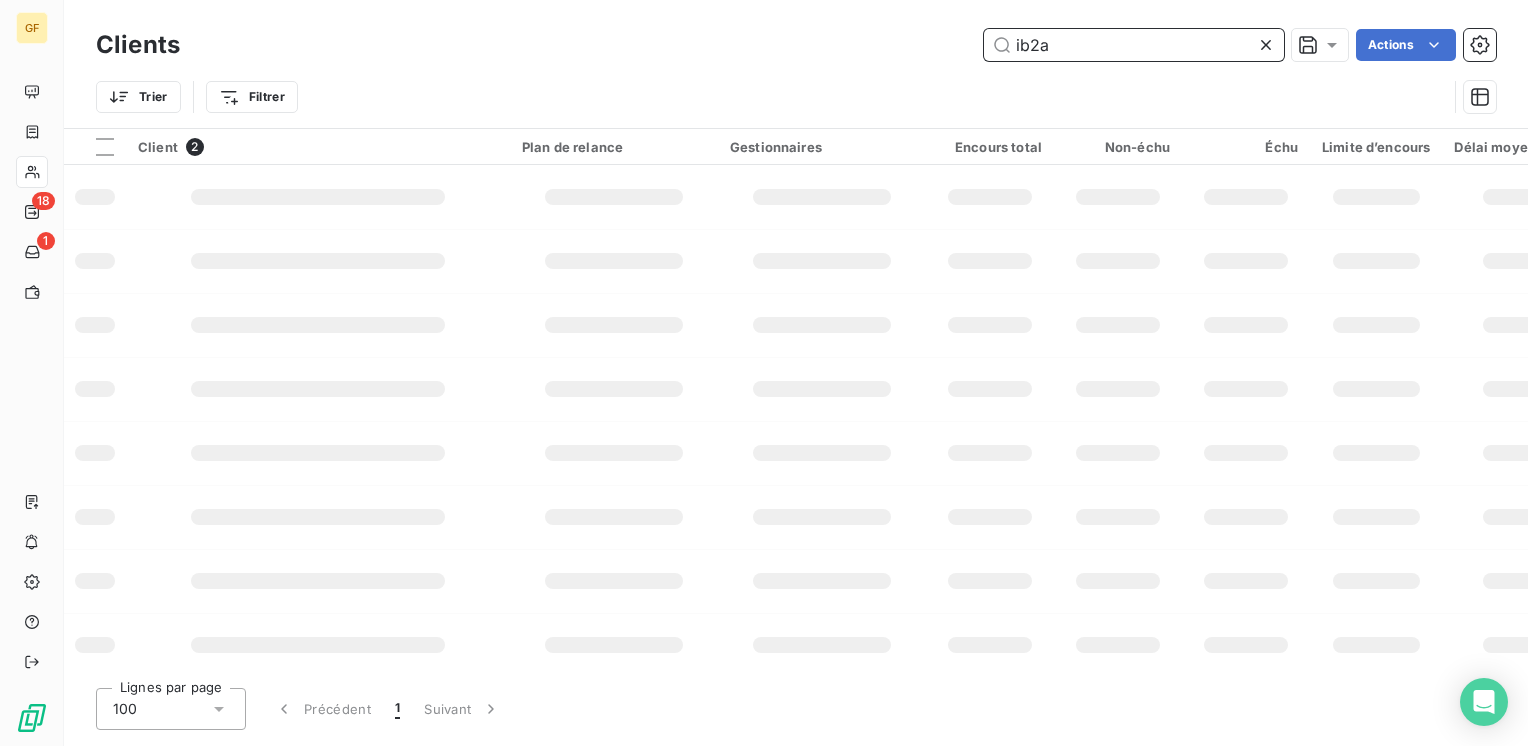 click on "ib2a" at bounding box center [1134, 45] 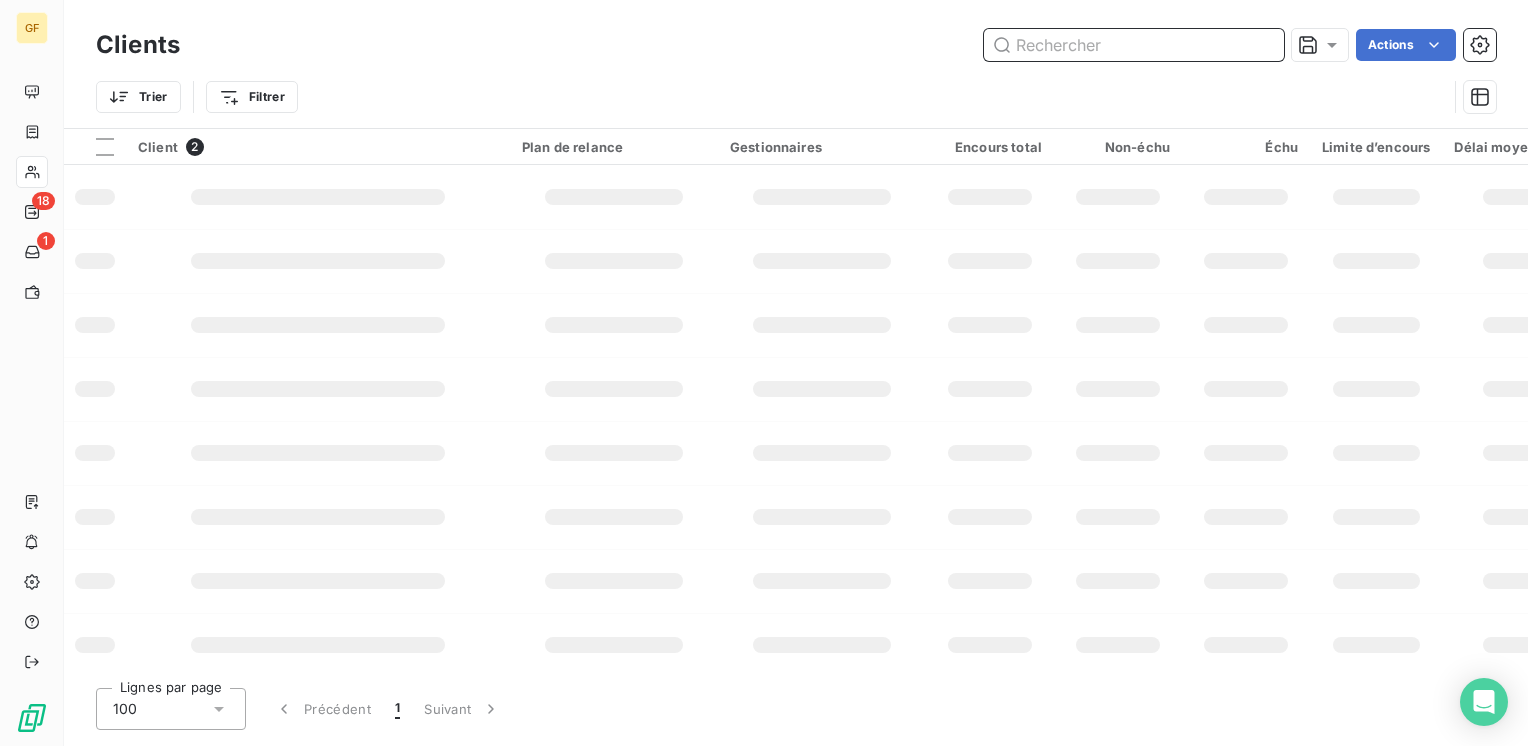 click at bounding box center [1134, 45] 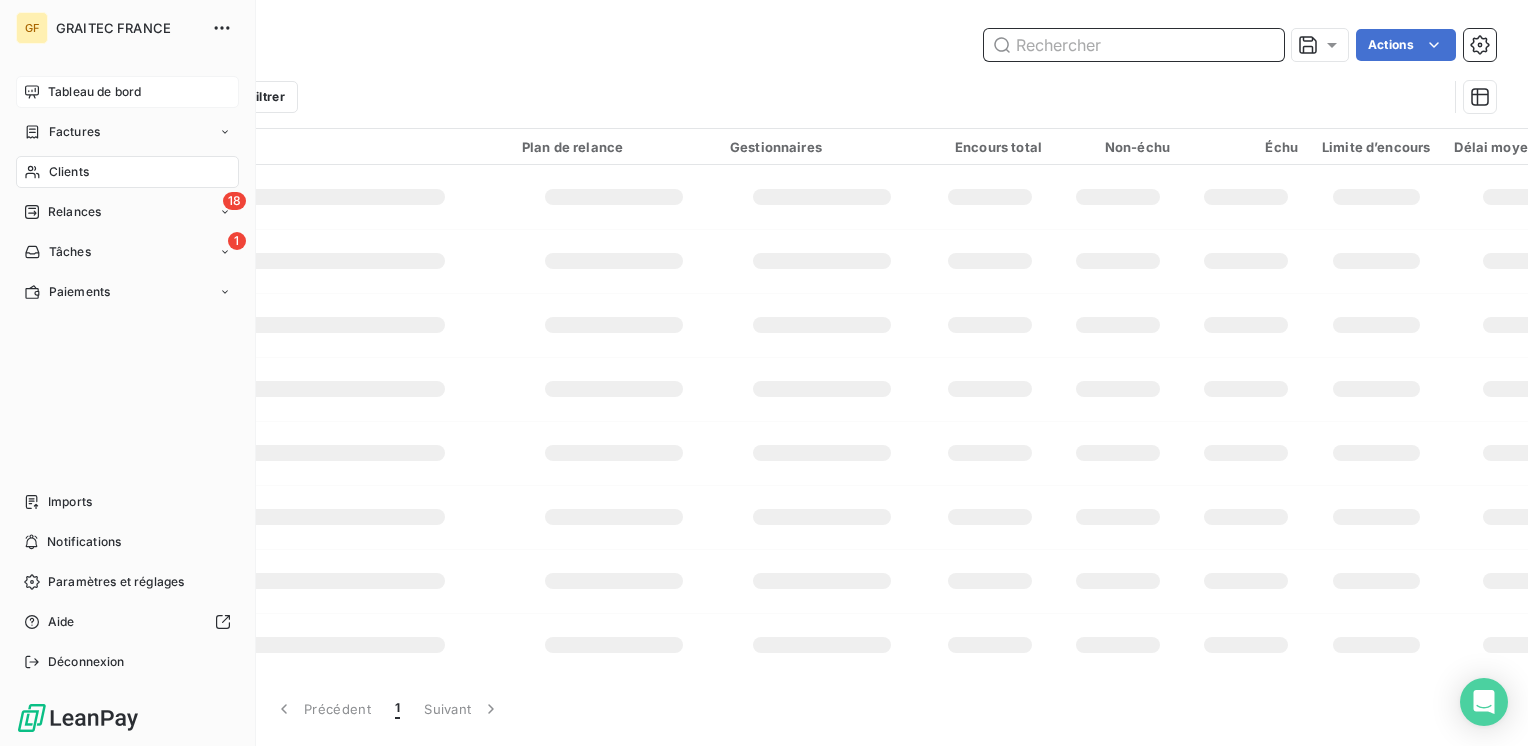 type 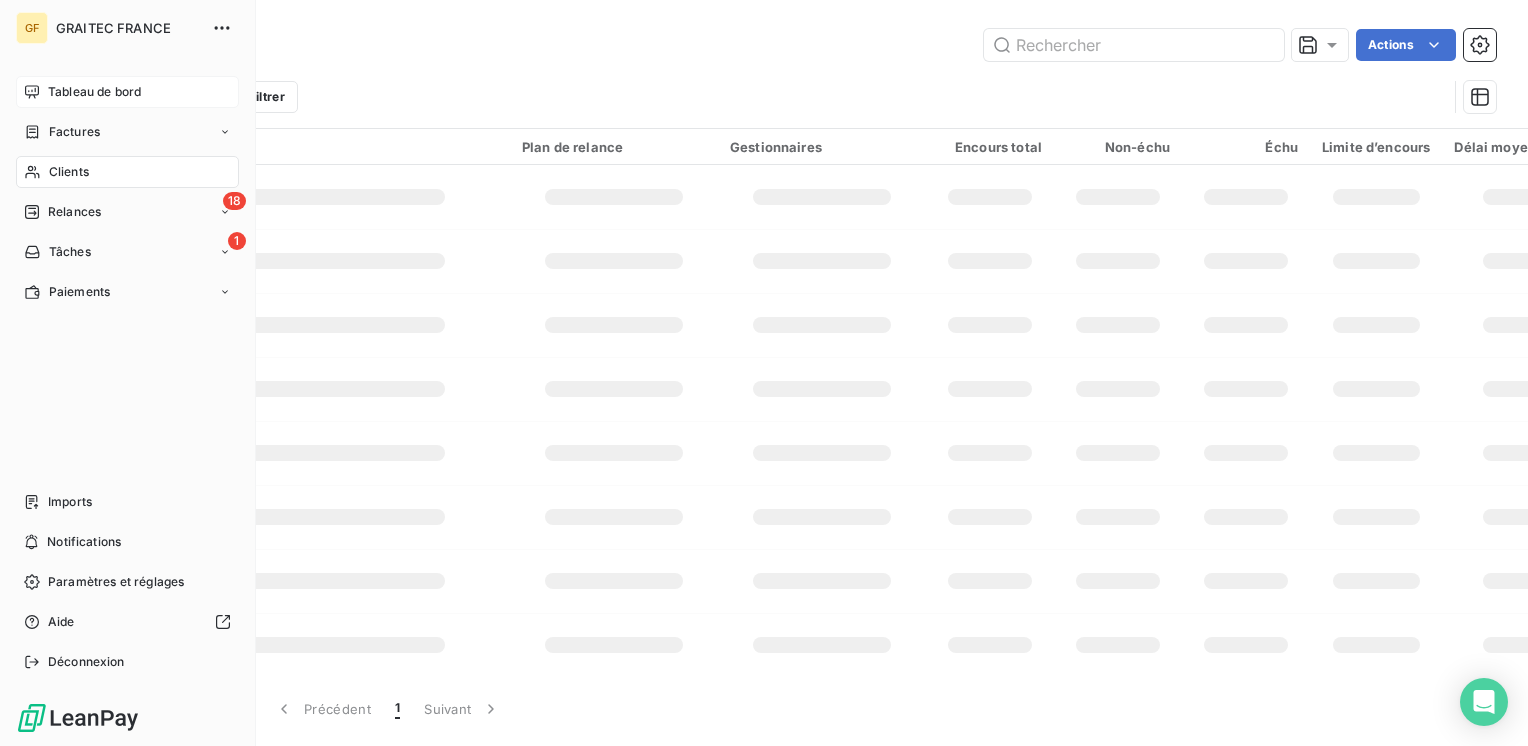click on "Tableau de bord" at bounding box center (94, 92) 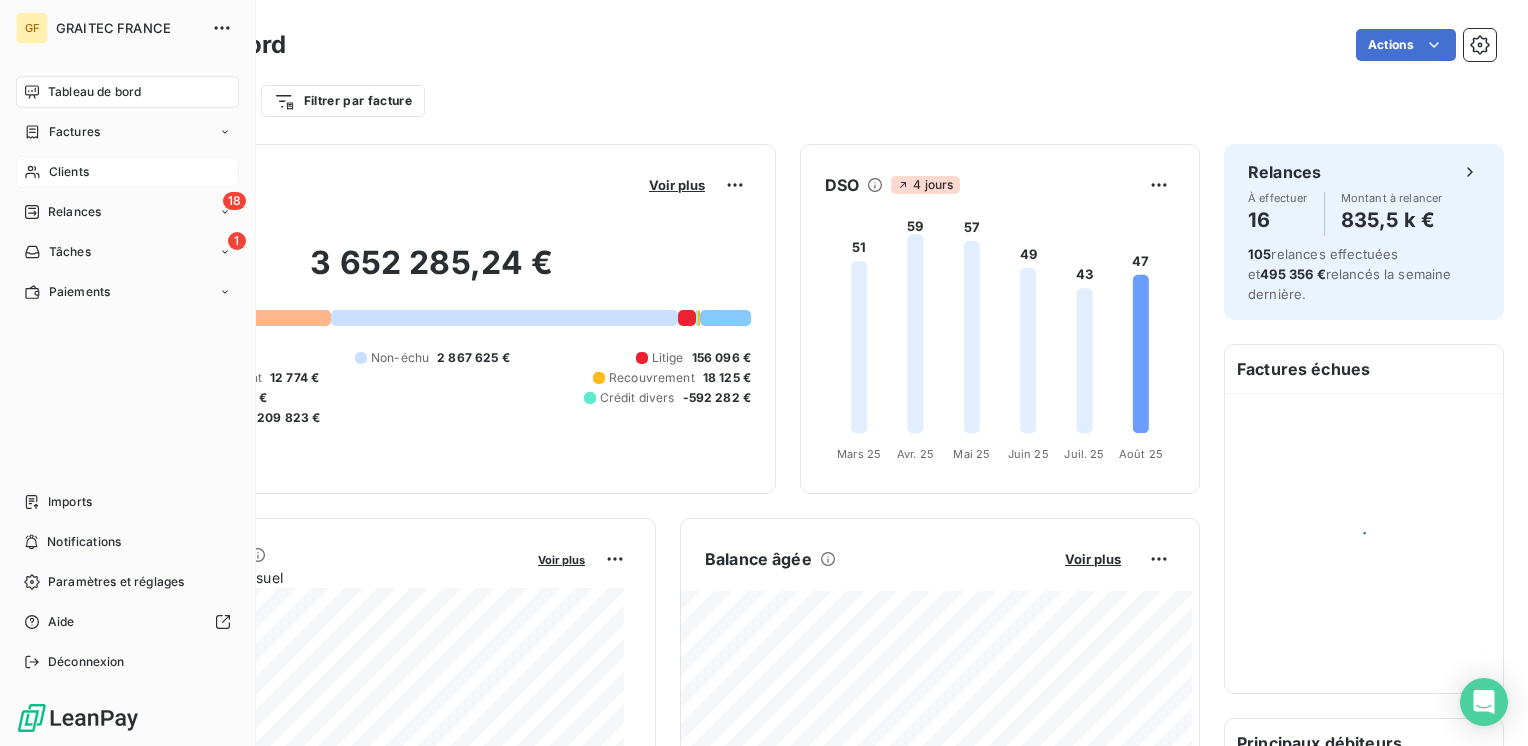 click on "Clients" at bounding box center [69, 172] 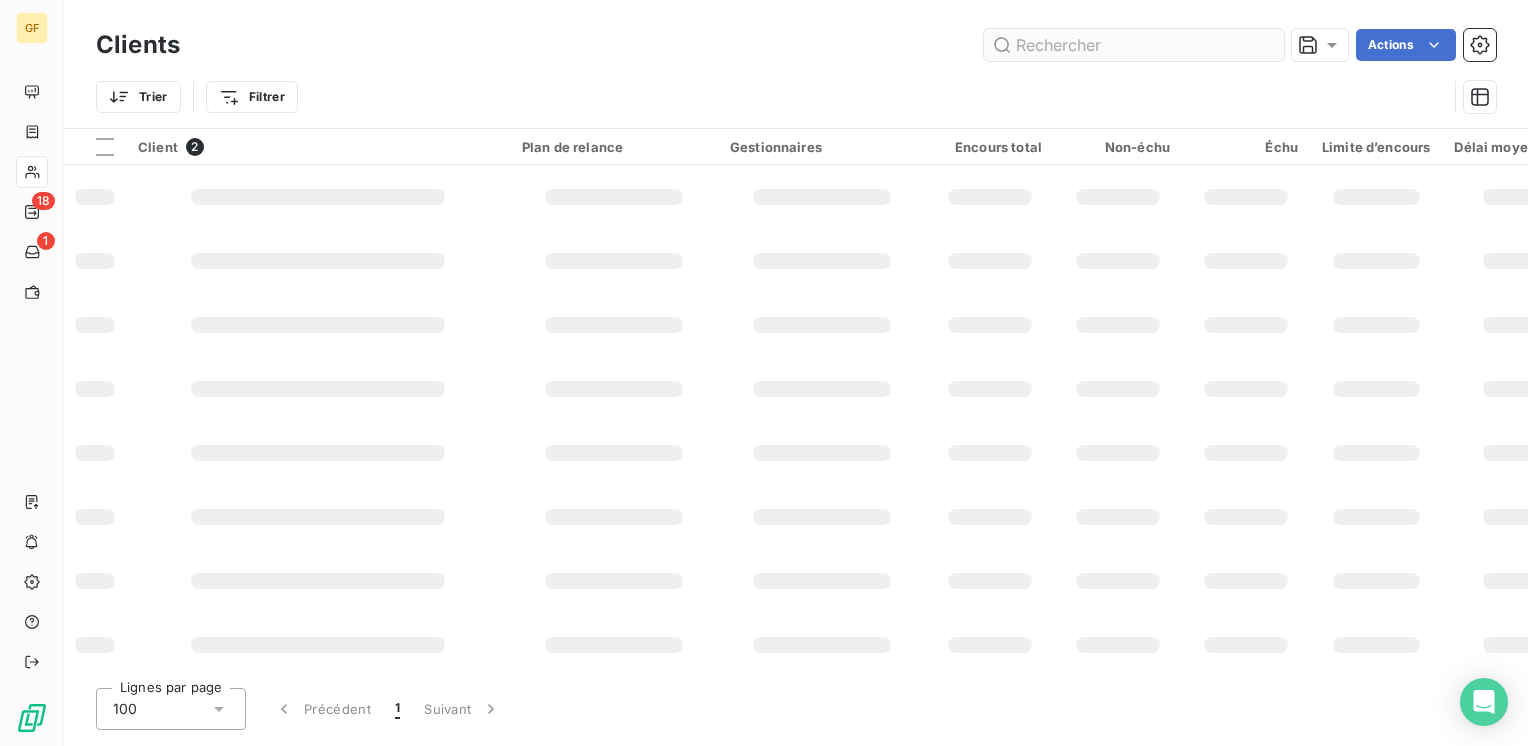 click at bounding box center [1134, 45] 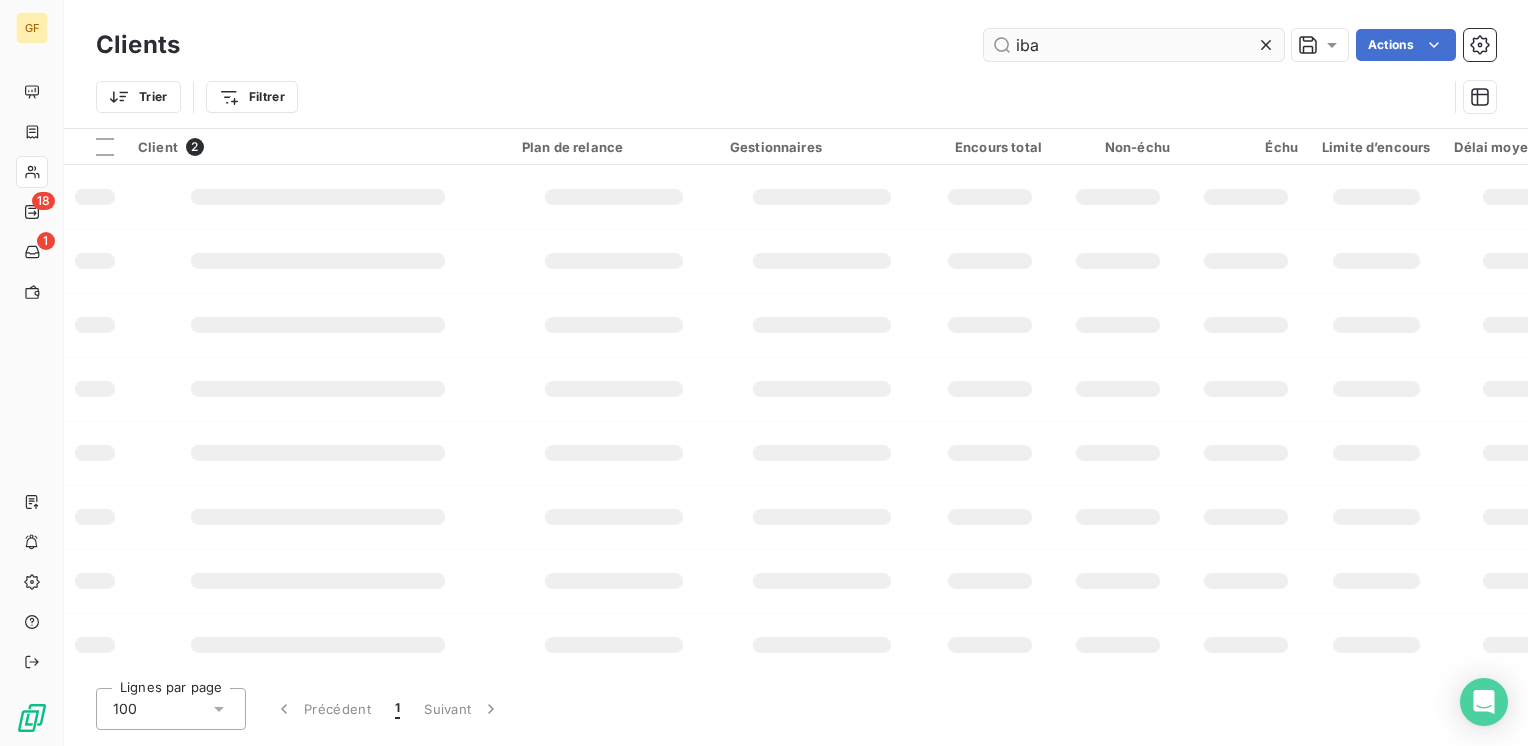 click on "iba" at bounding box center (1134, 45) 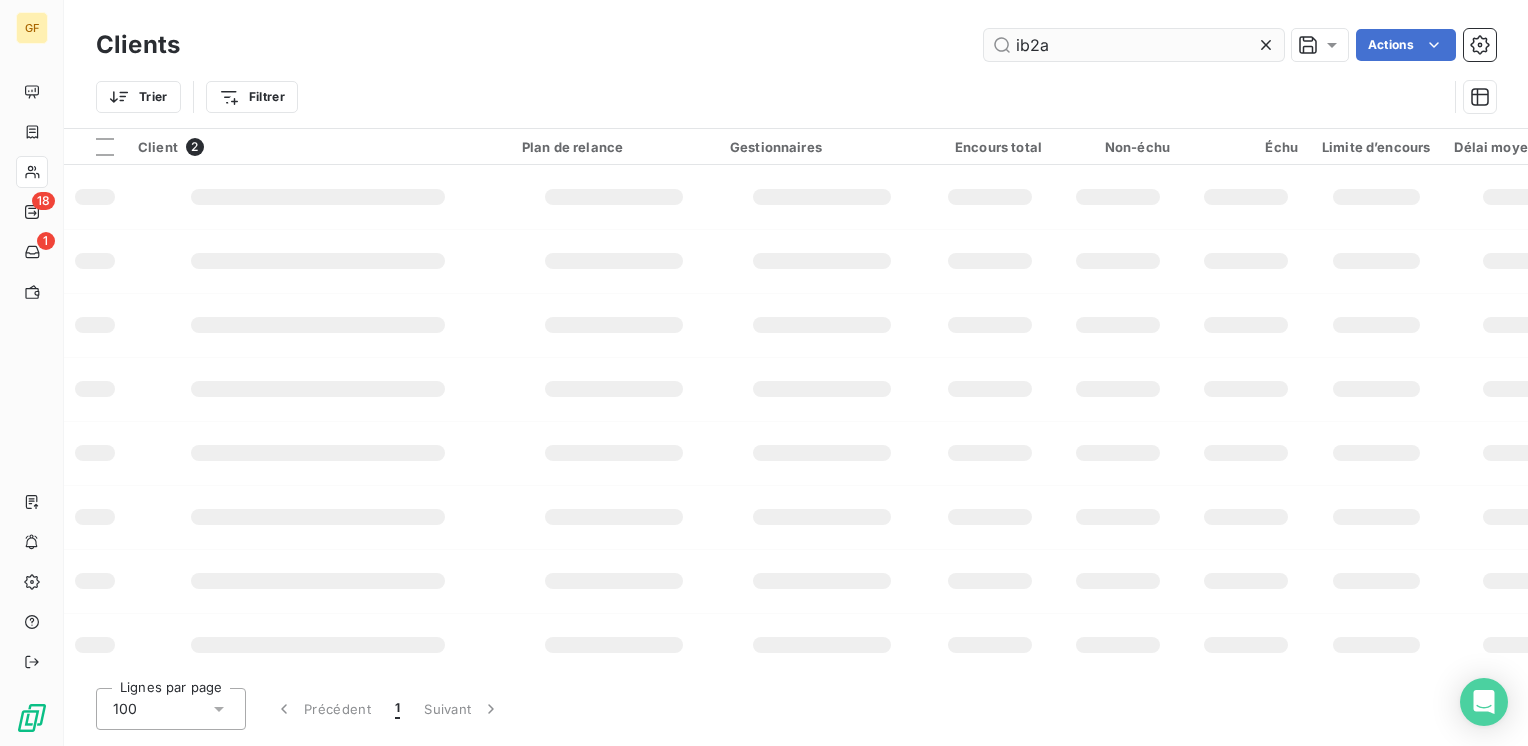 click on "ib2a" at bounding box center [1134, 45] 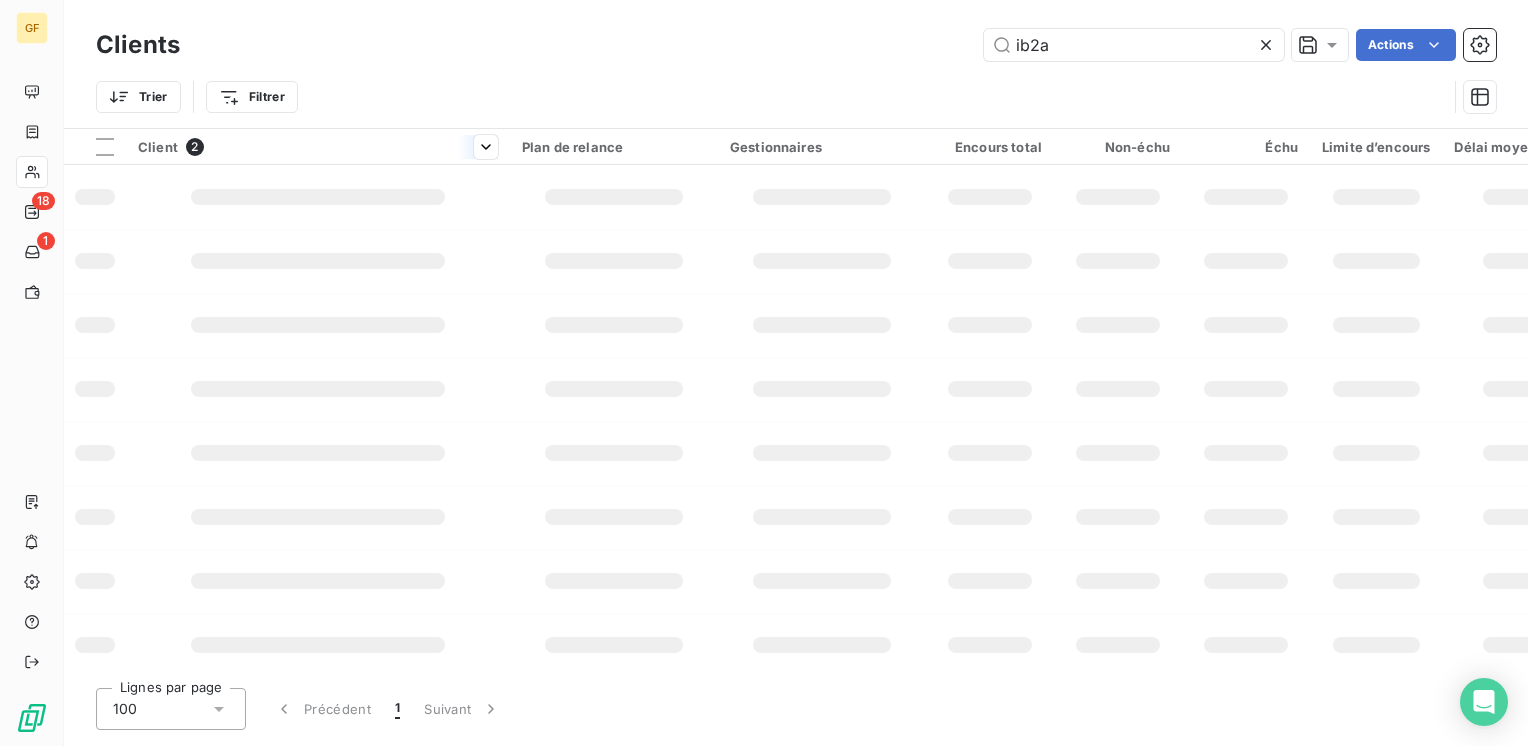 type on "ib2a" 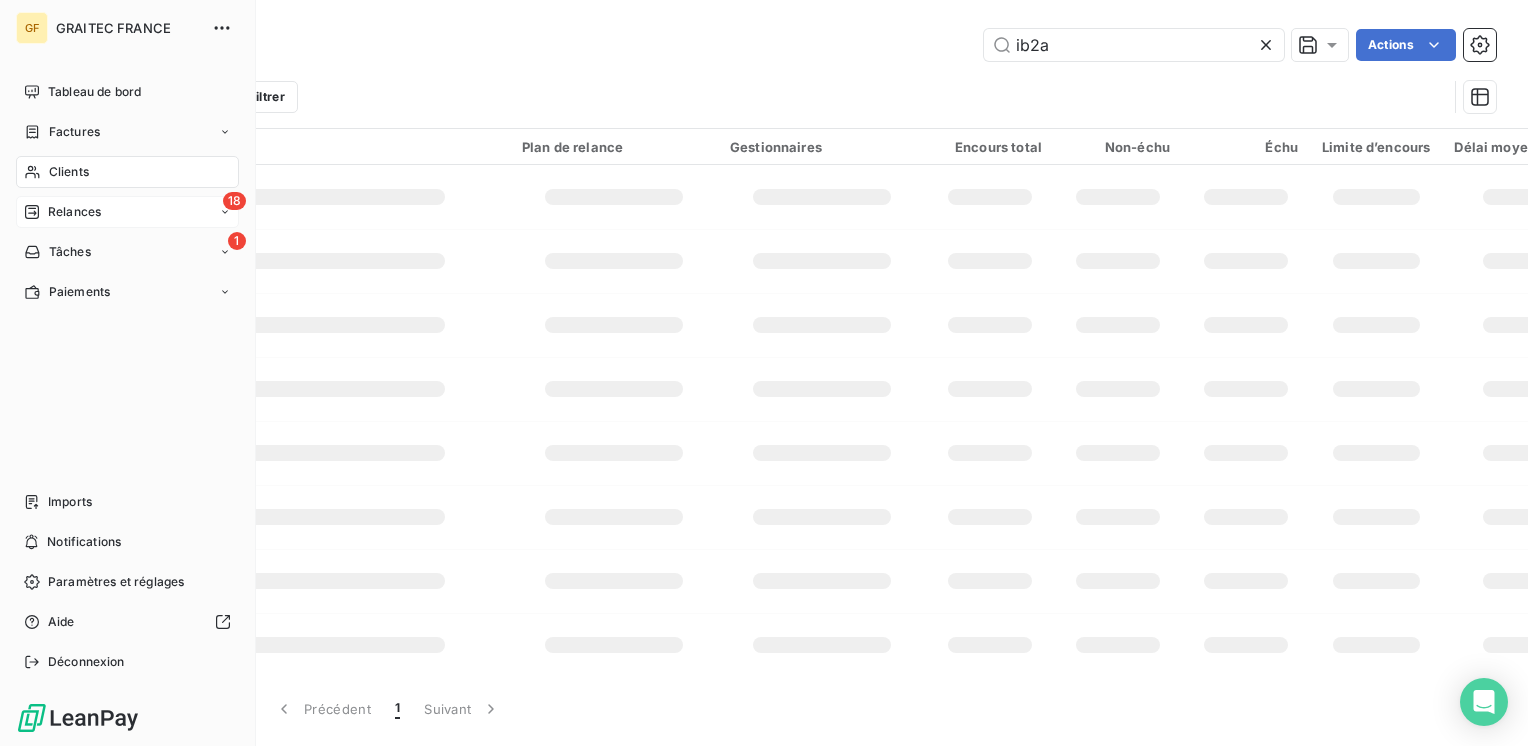 click on "Relances" at bounding box center [74, 212] 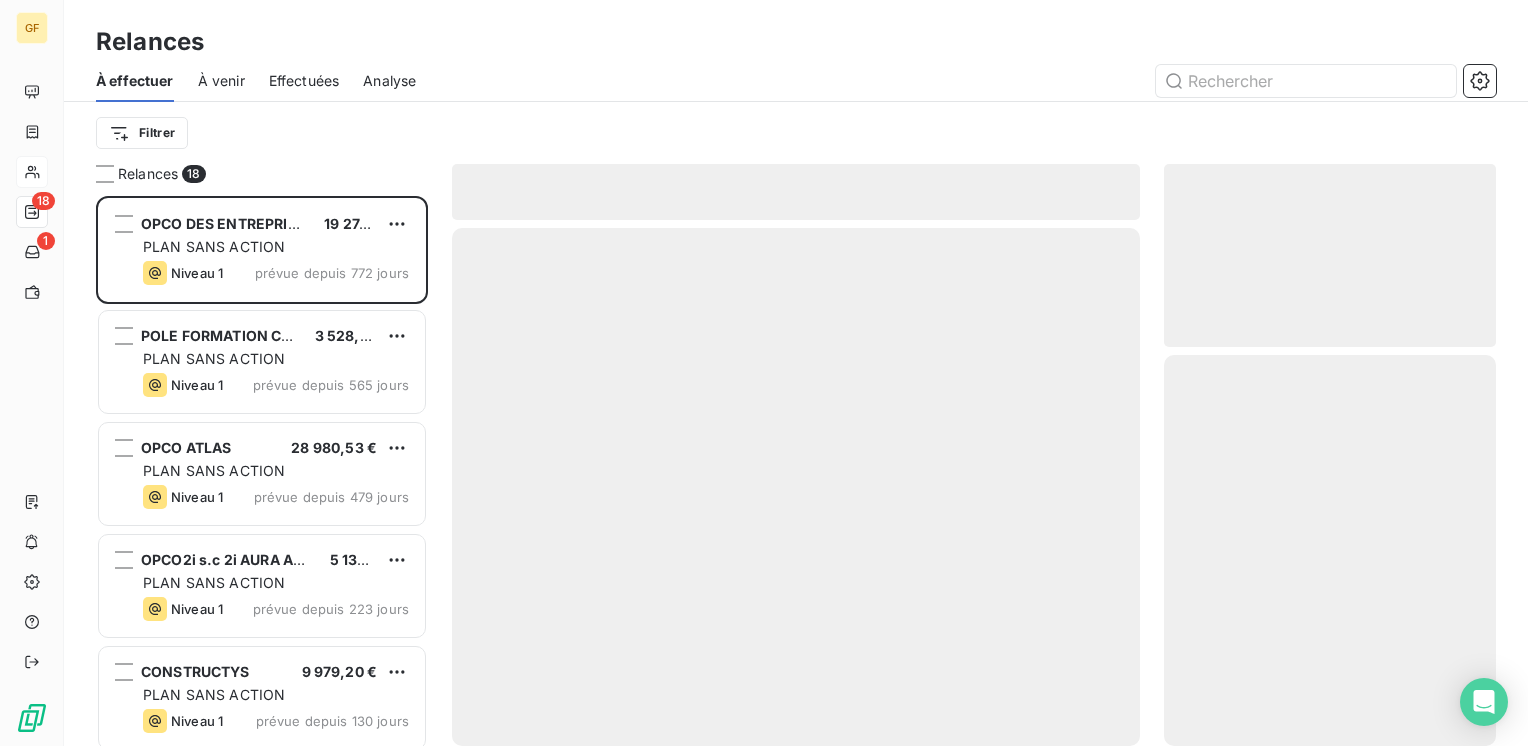 scroll, scrollTop: 16, scrollLeft: 16, axis: both 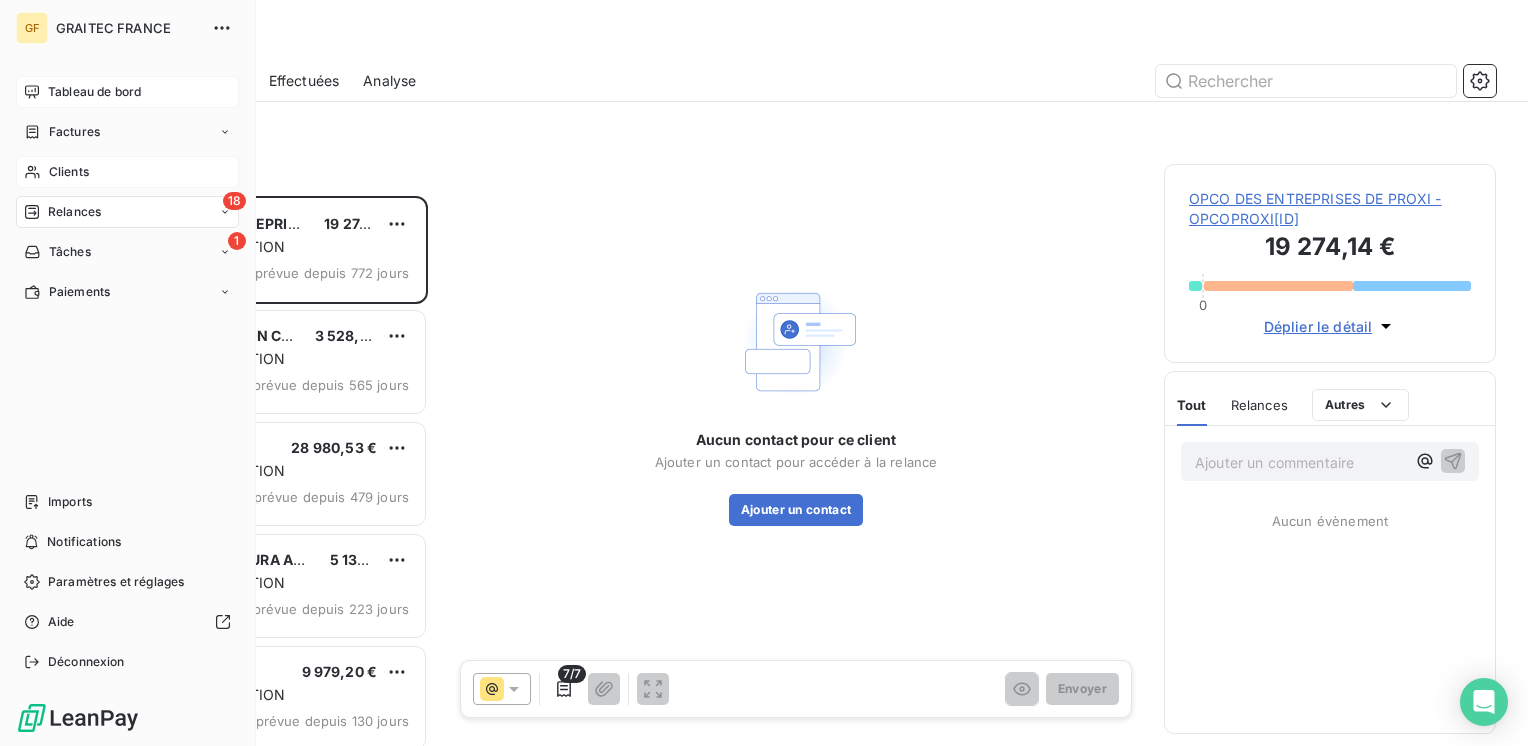 click on "Tableau de bord" at bounding box center (94, 92) 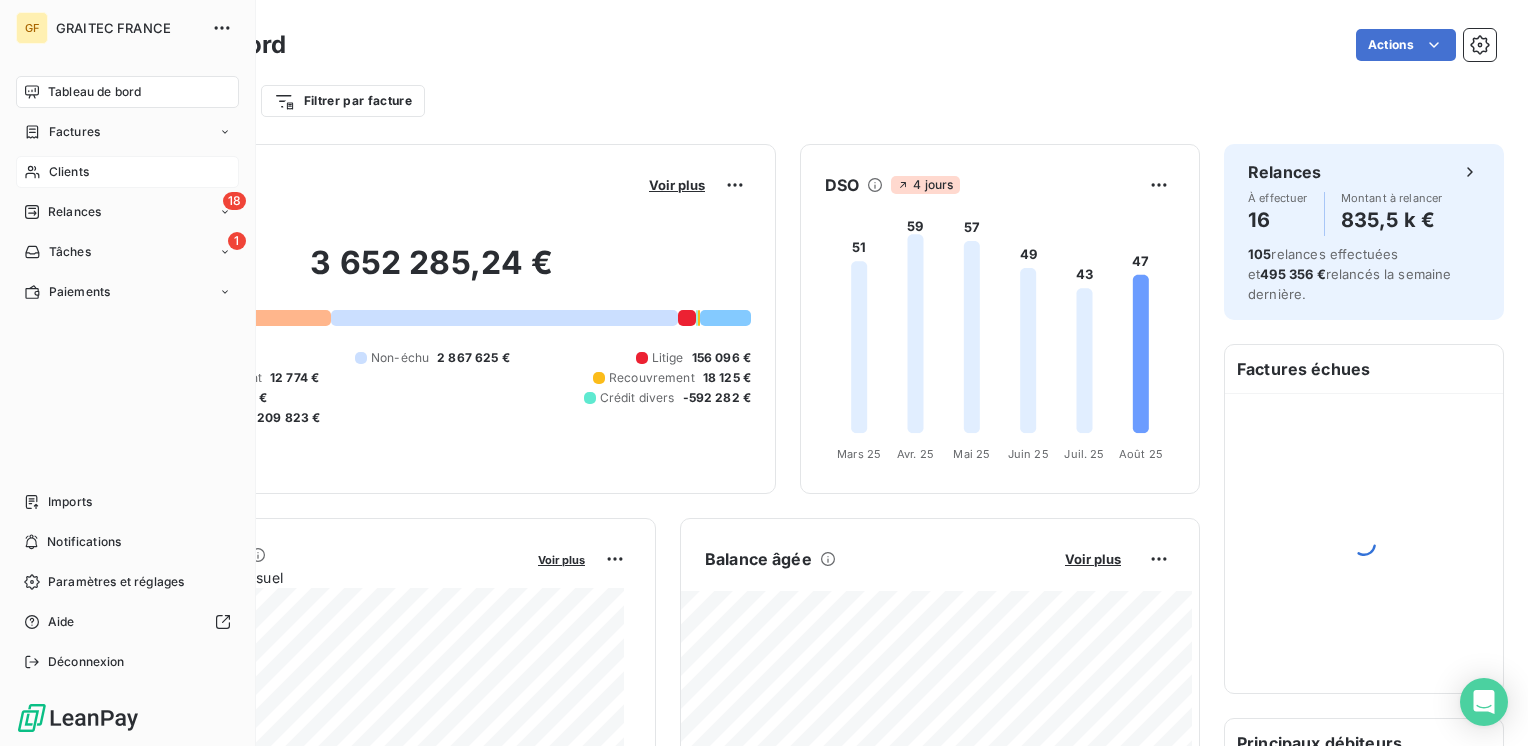 click on "Clients" at bounding box center (69, 172) 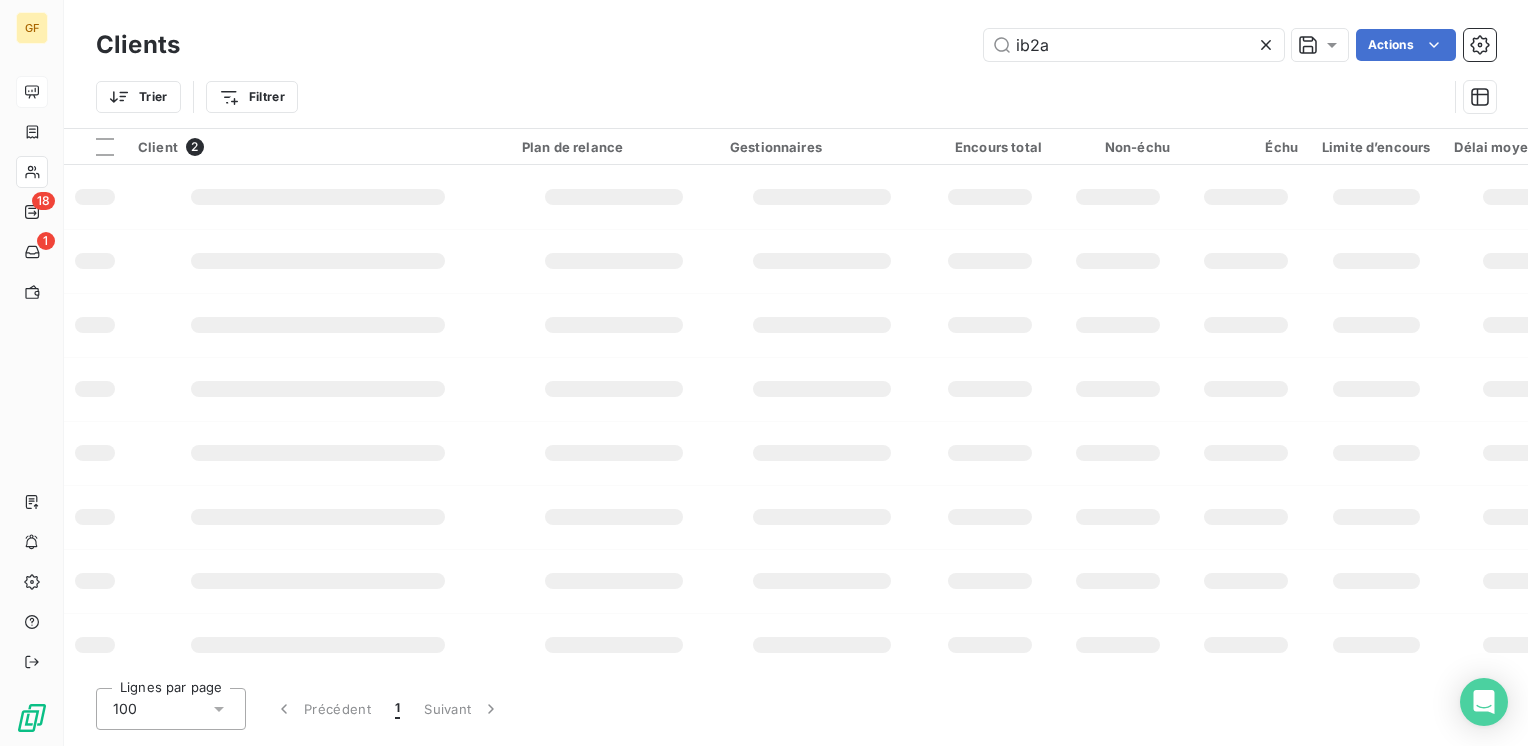 drag, startPoint x: 1089, startPoint y: 55, endPoint x: 853, endPoint y: 58, distance: 236.01907 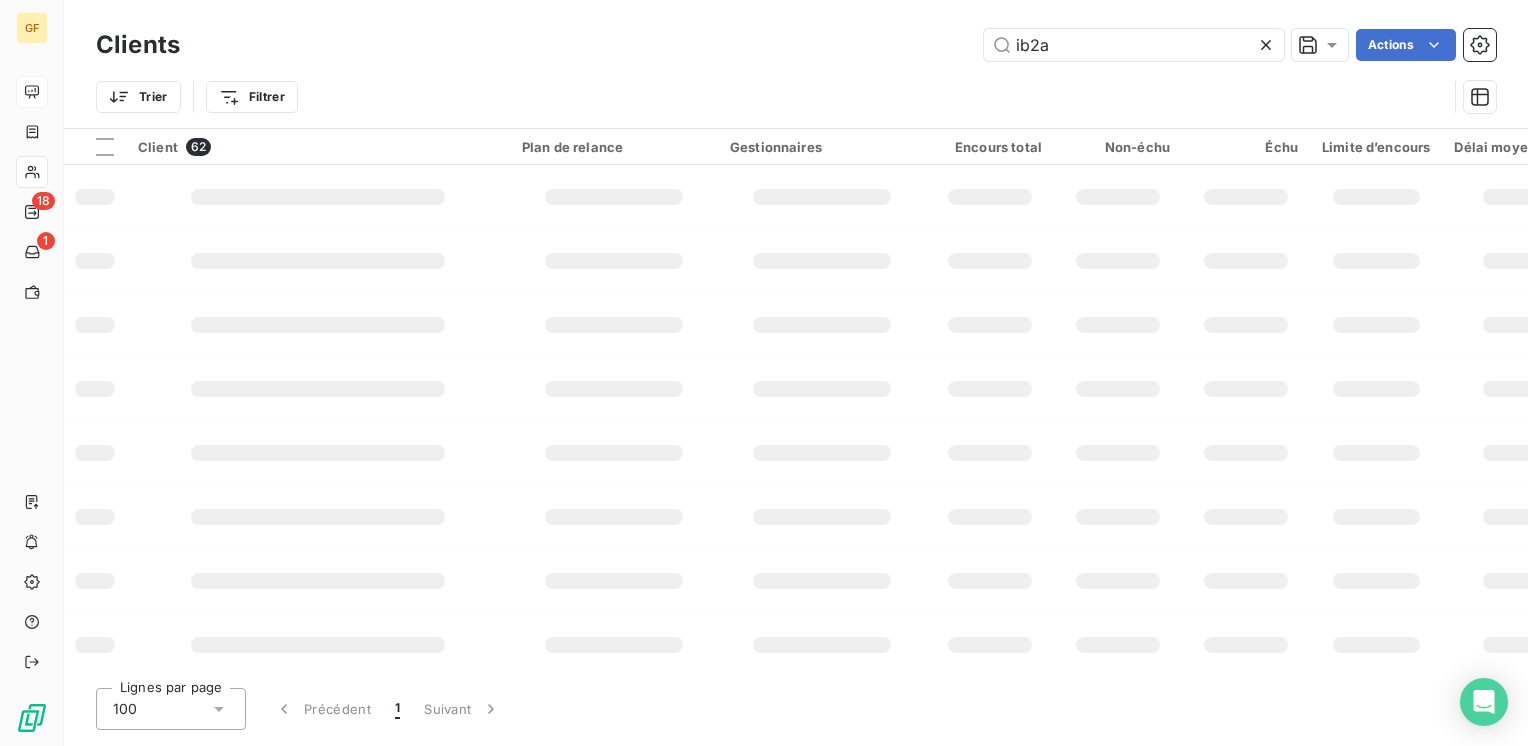 drag, startPoint x: 1067, startPoint y: 51, endPoint x: 936, endPoint y: 60, distance: 131.30879 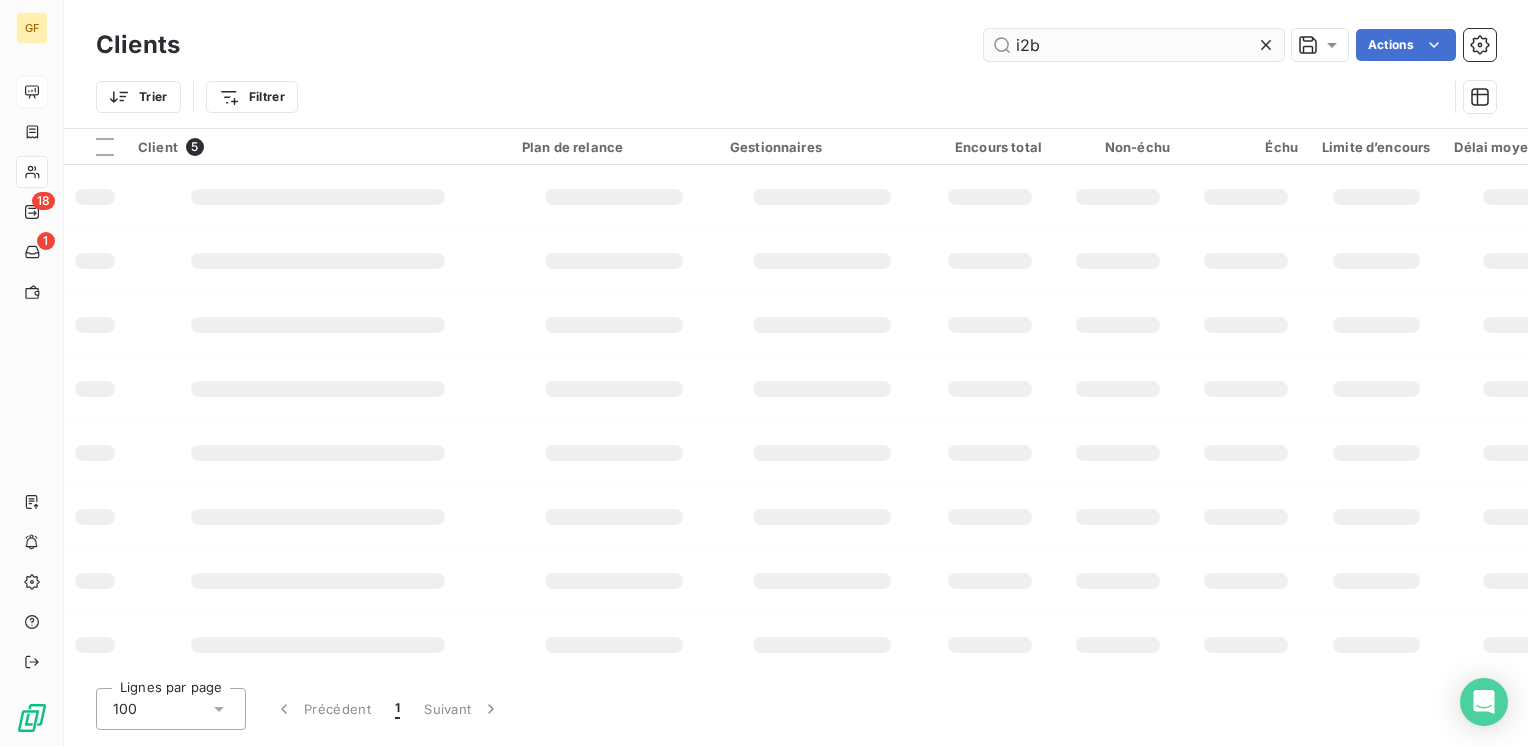 drag, startPoint x: 1022, startPoint y: 40, endPoint x: 1042, endPoint y: 38, distance: 20.09975 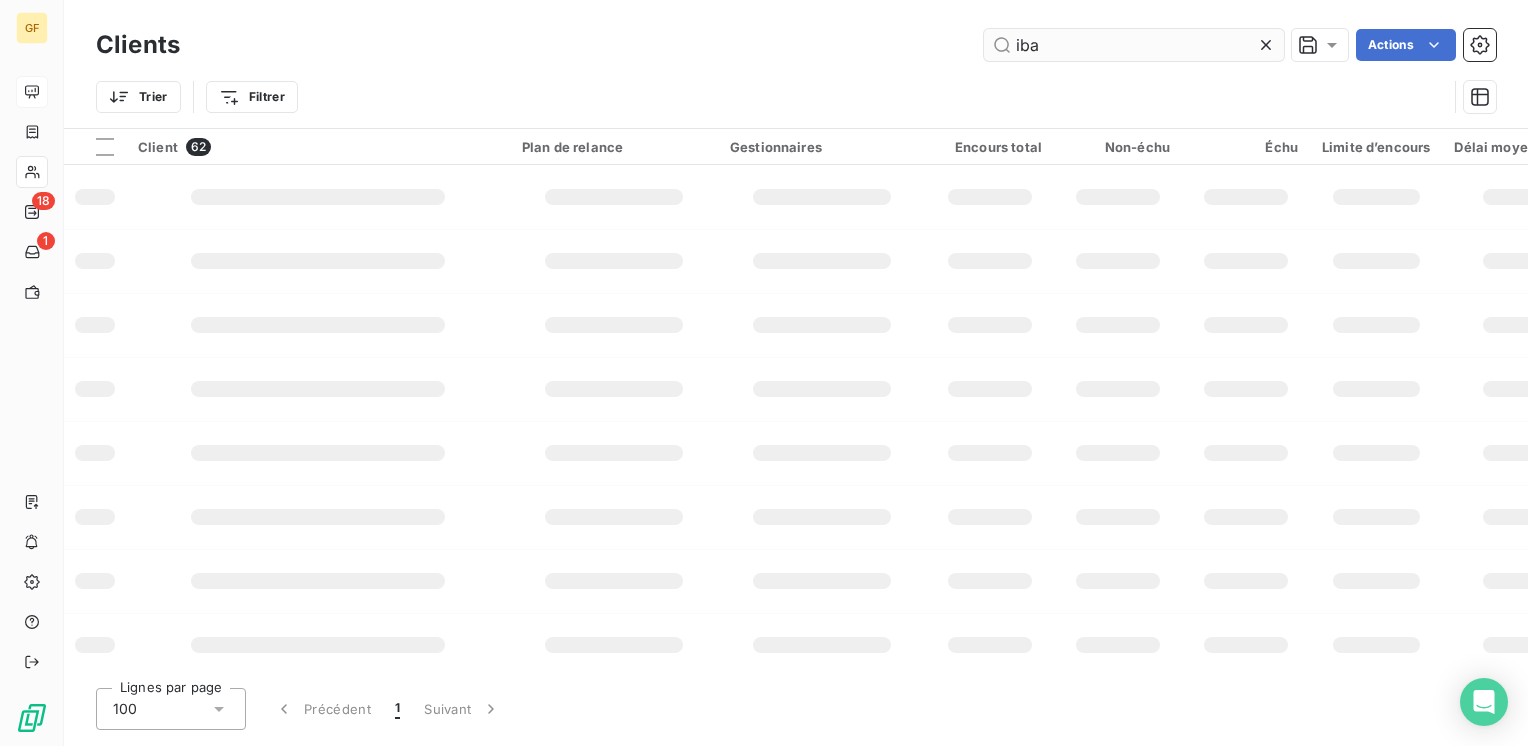 click on "iba" at bounding box center (1134, 45) 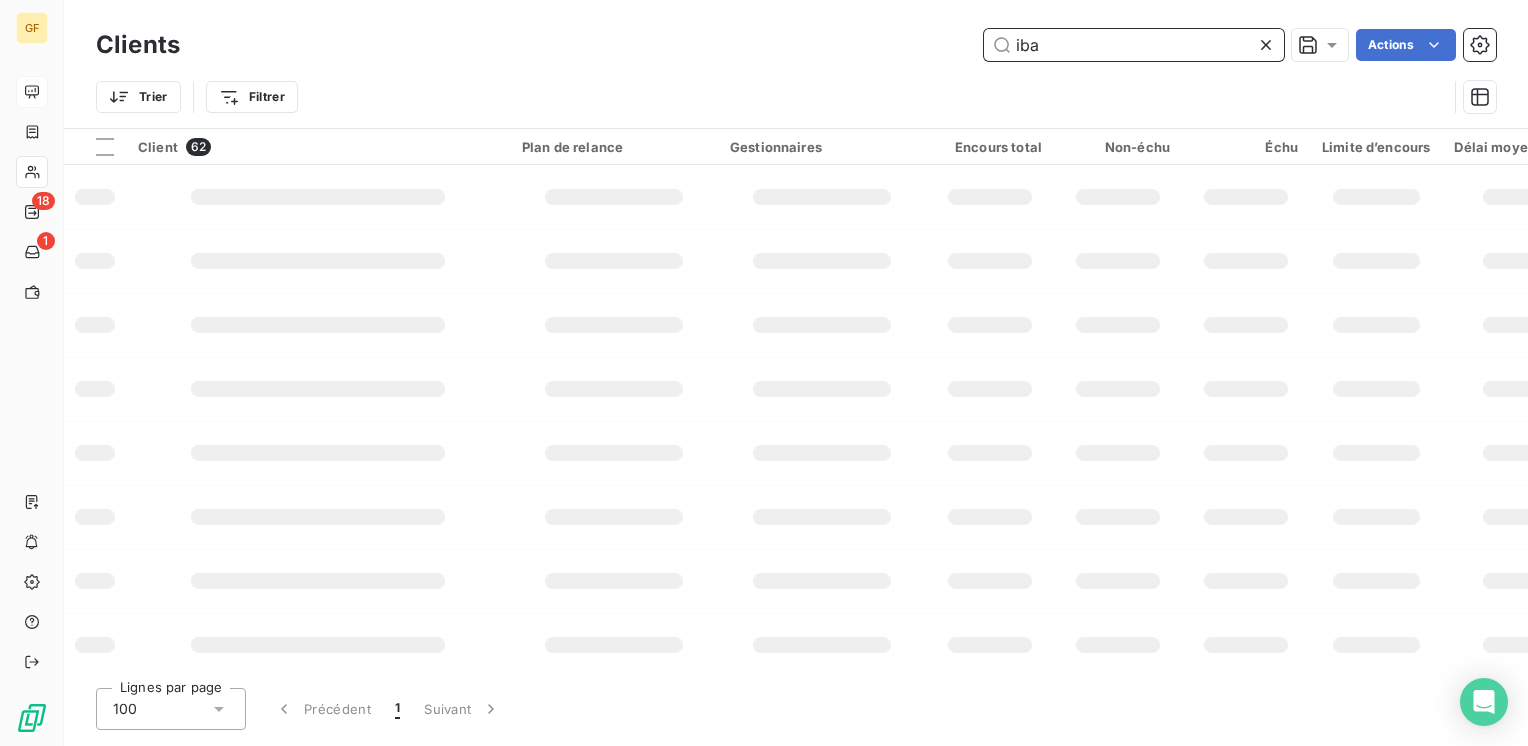 drag, startPoint x: 1061, startPoint y: 40, endPoint x: 845, endPoint y: 75, distance: 218.81728 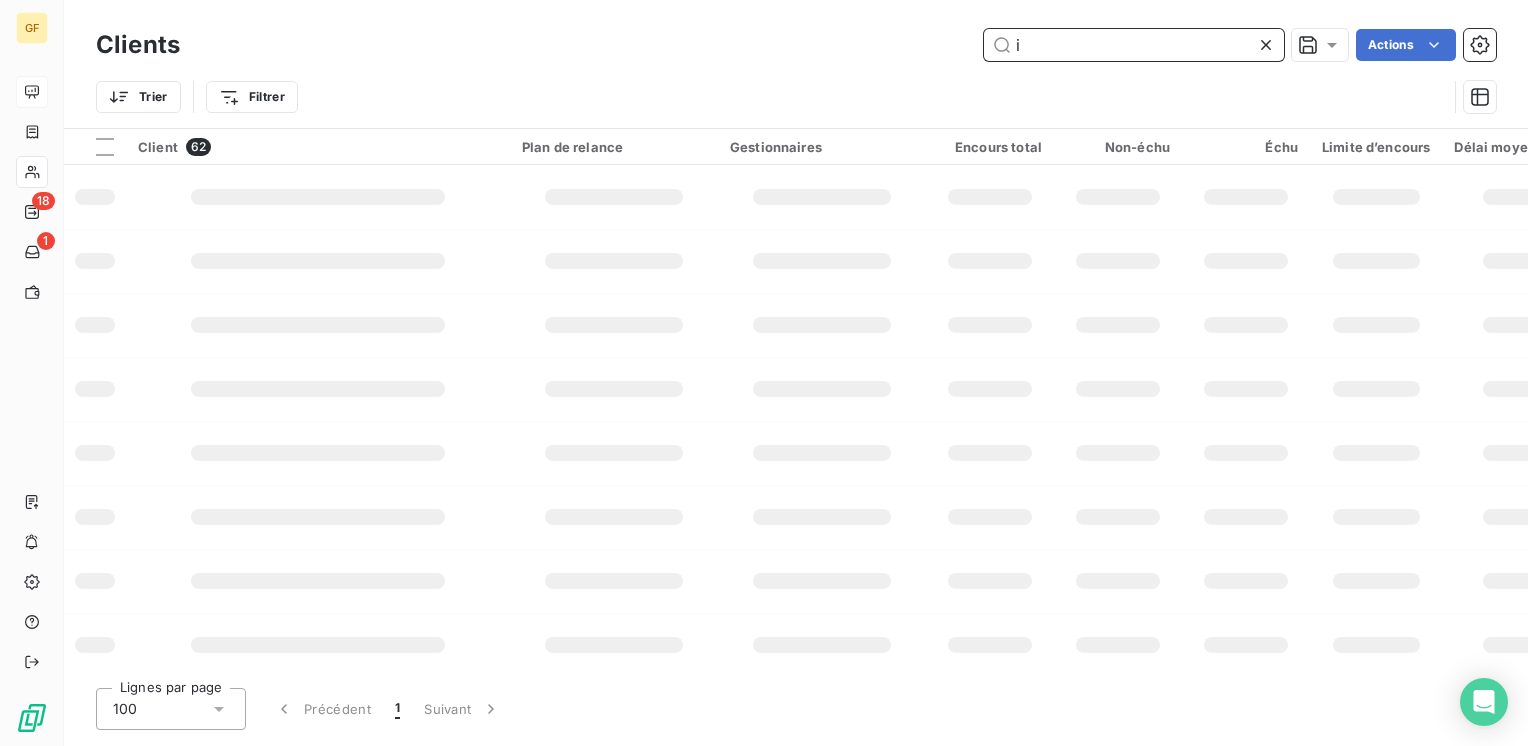 drag, startPoint x: 957, startPoint y: 46, endPoint x: 942, endPoint y: 46, distance: 15 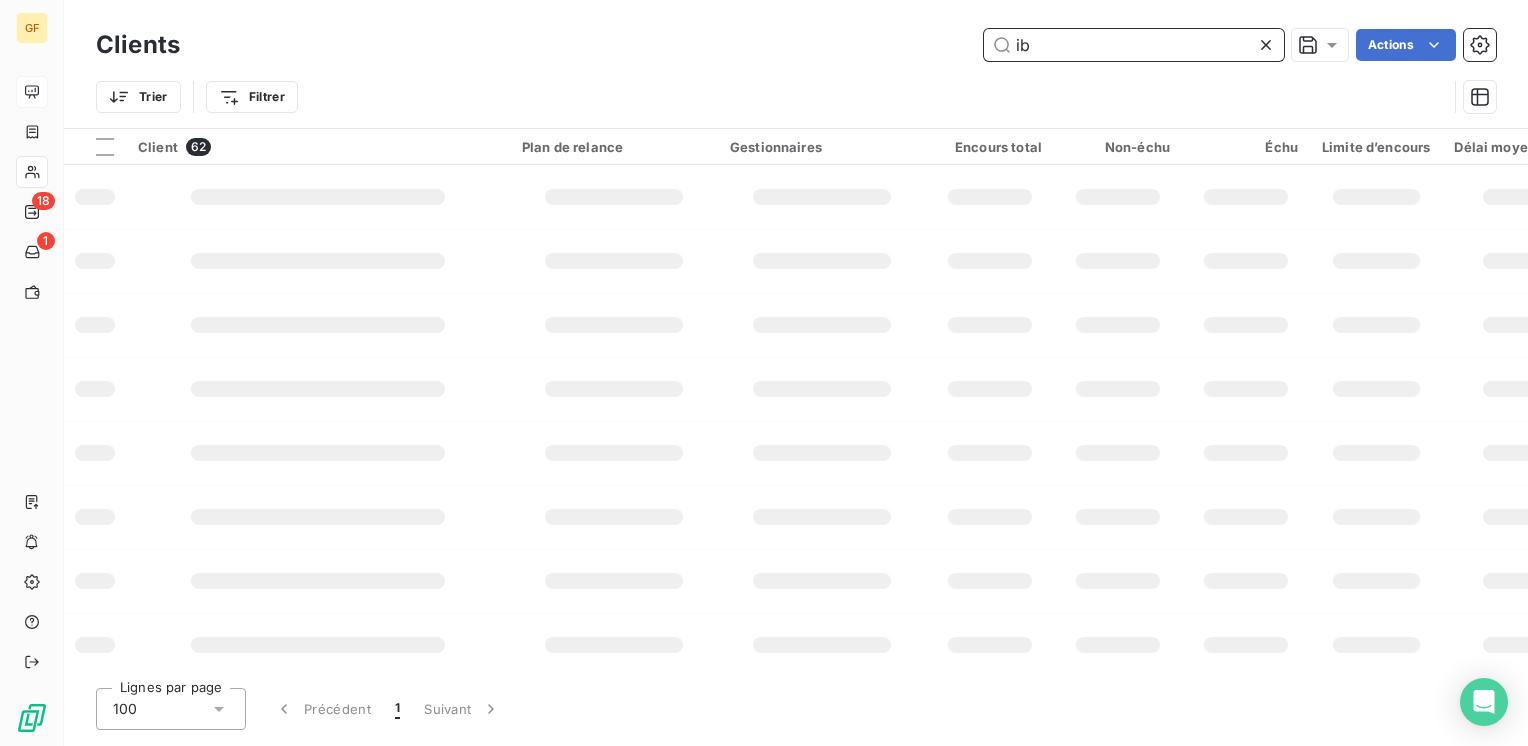 click on "ib" at bounding box center [1134, 45] 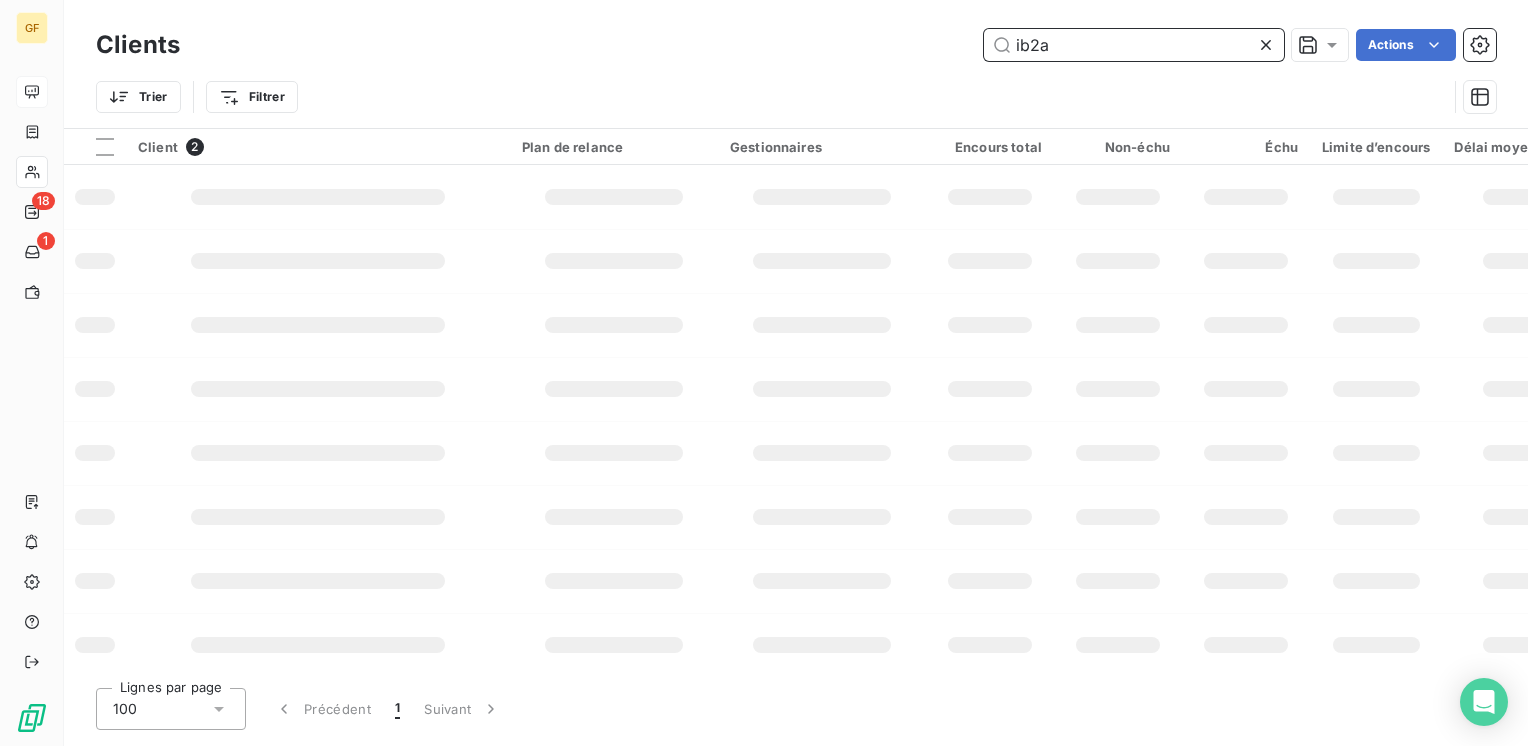 drag, startPoint x: 1062, startPoint y: 42, endPoint x: 810, endPoint y: 62, distance: 252.7924 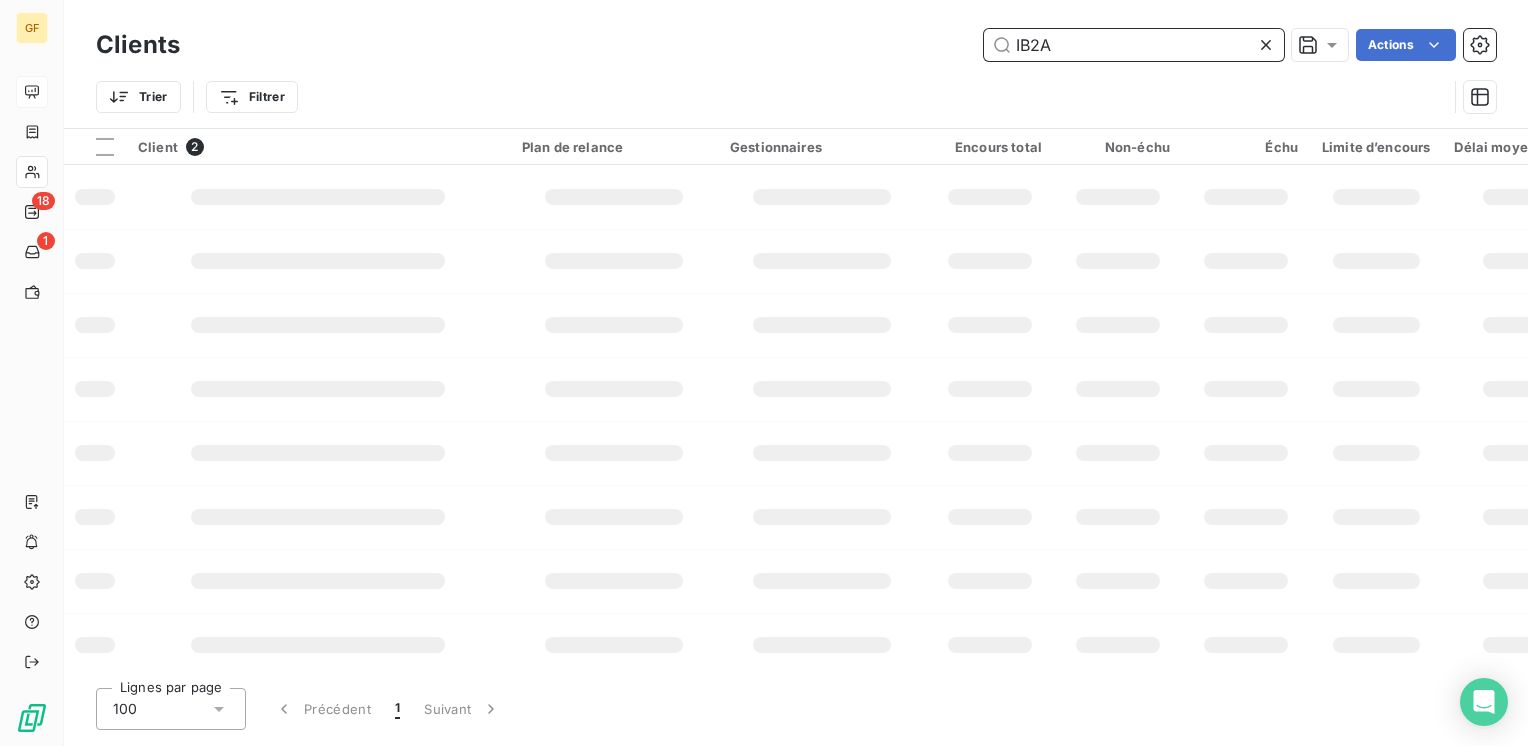 type on "IB2A" 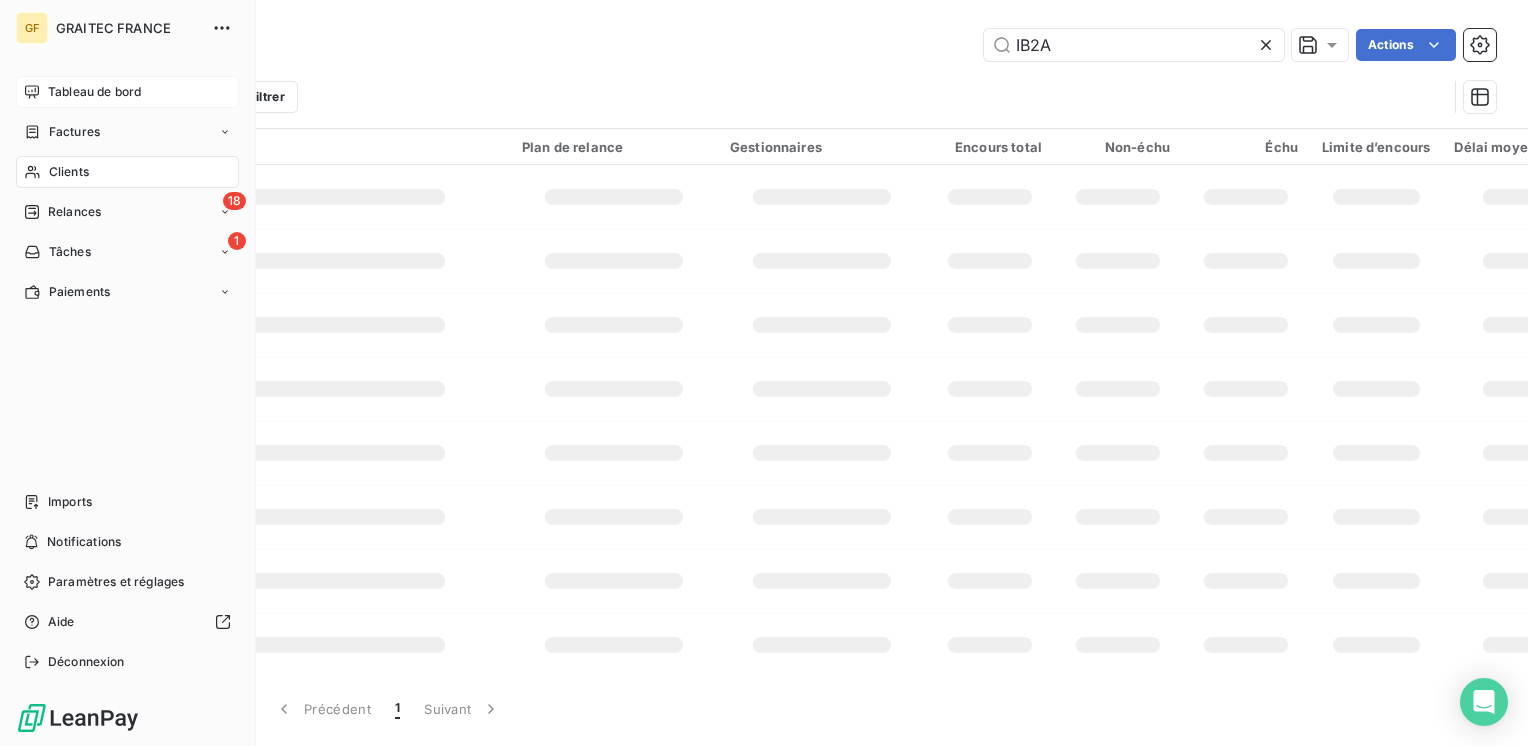 click on "Clients" at bounding box center [127, 172] 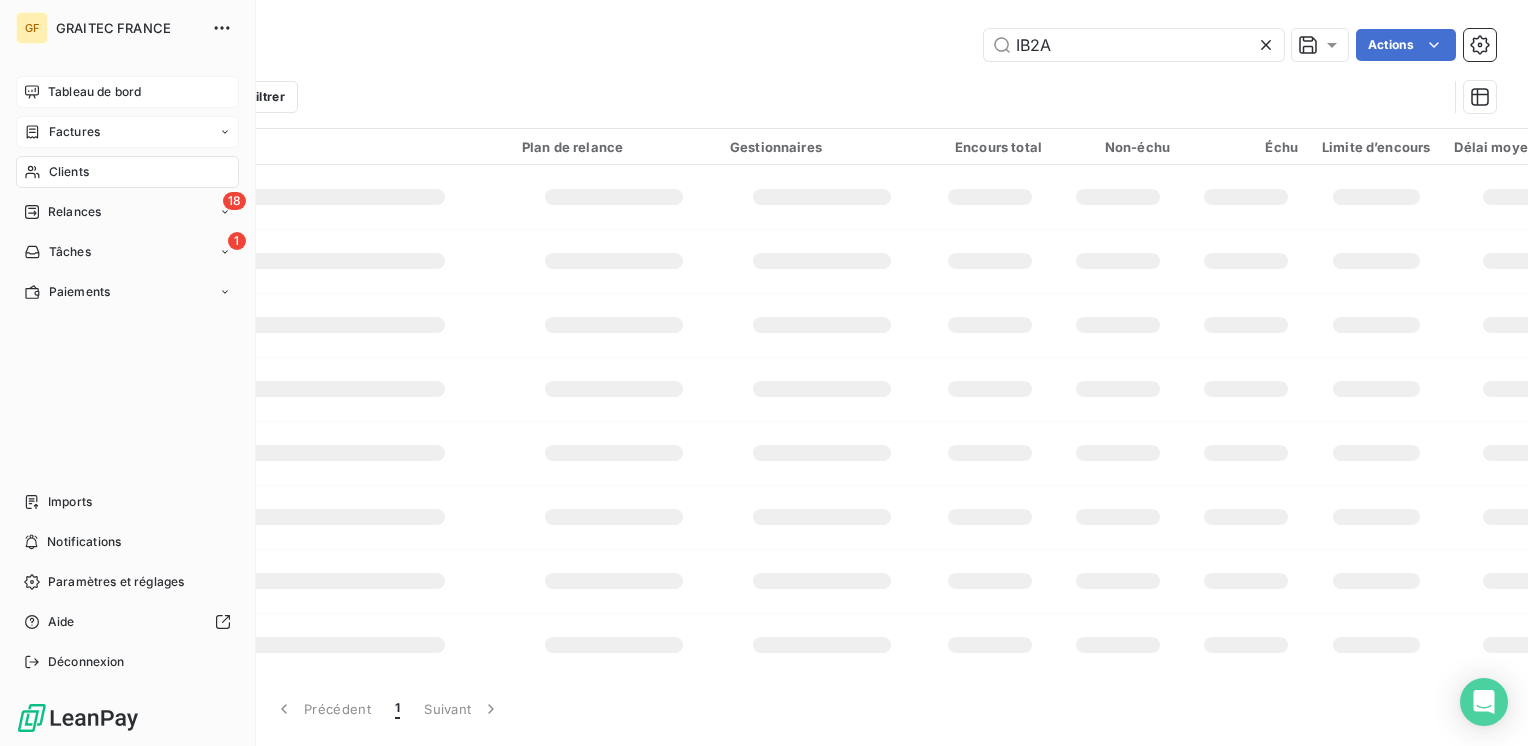 click on "Factures" at bounding box center [74, 132] 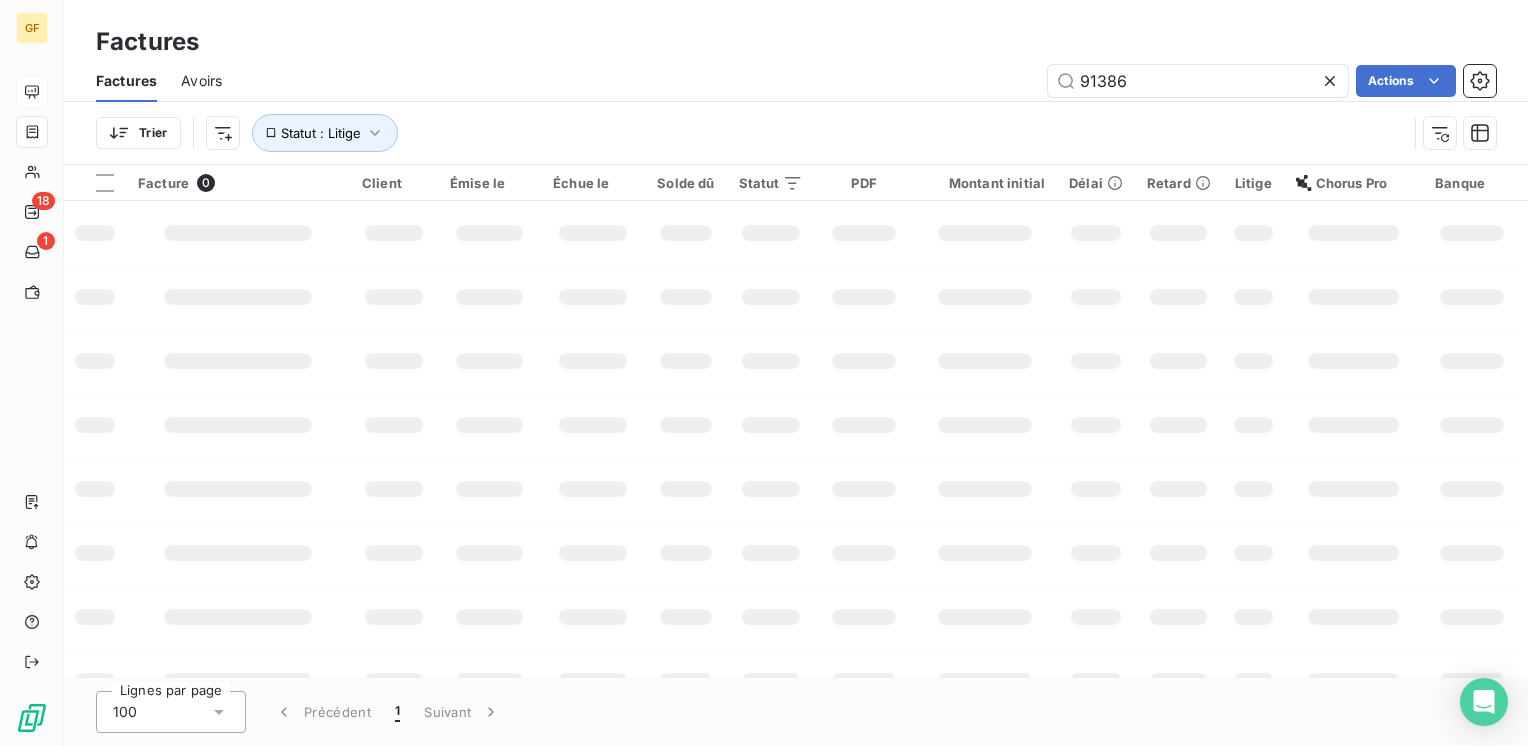 type on "91386" 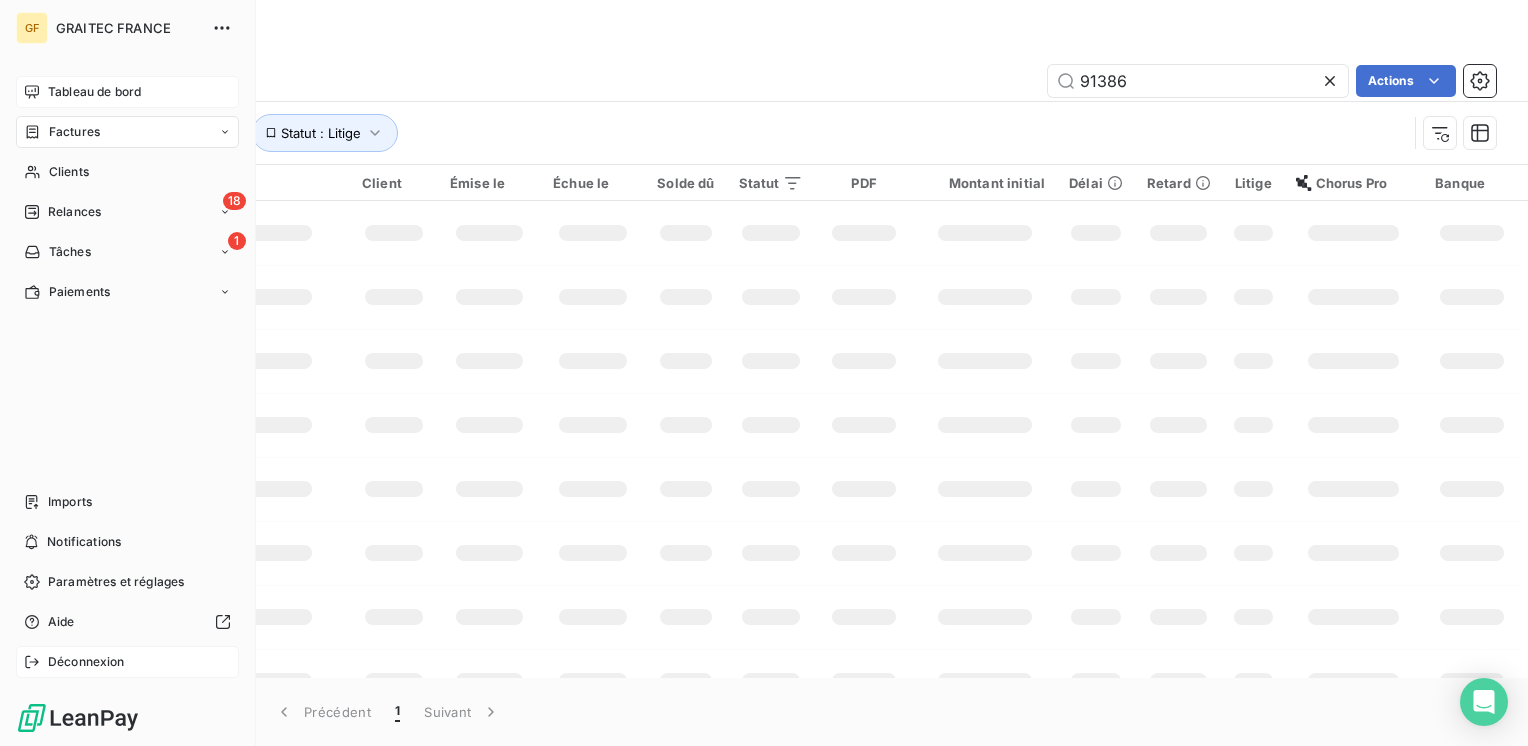 click on "Déconnexion" at bounding box center (86, 662) 